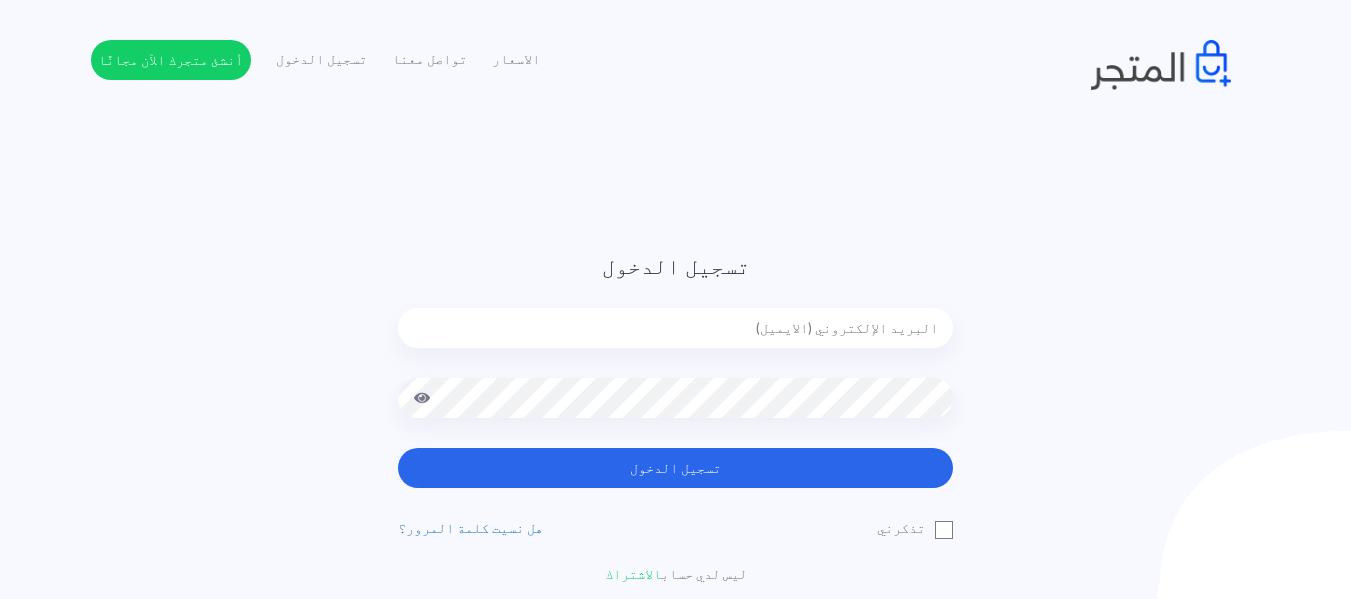 scroll, scrollTop: 0, scrollLeft: 0, axis: both 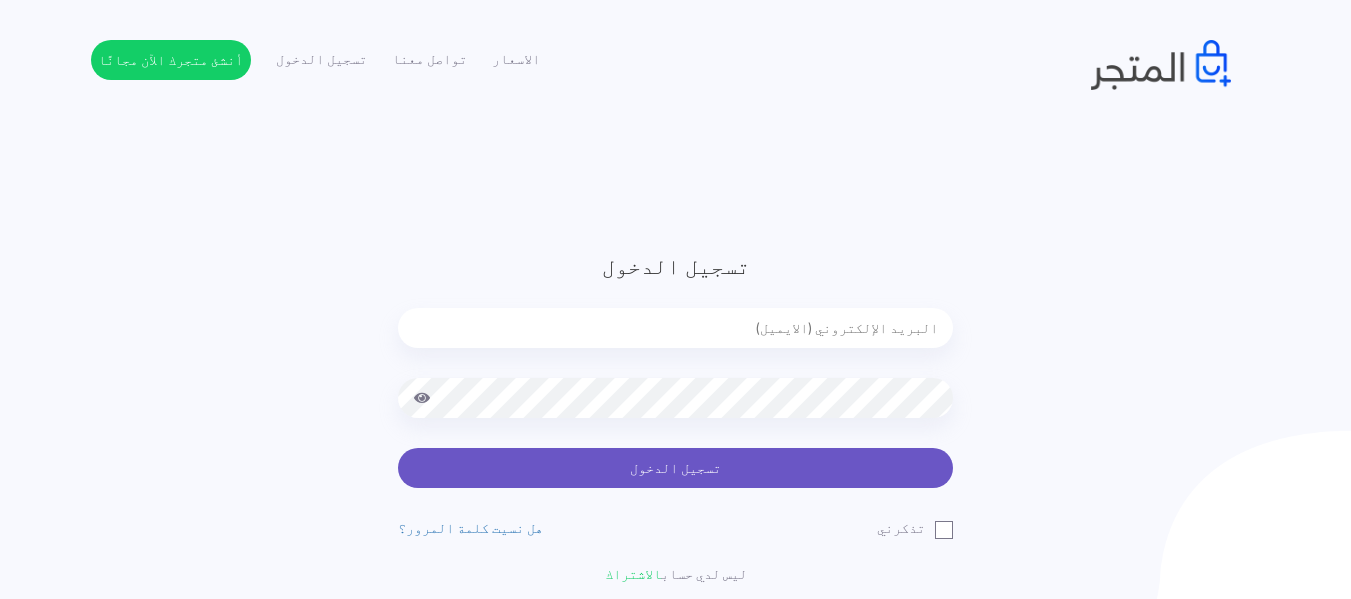 type on "[EMAIL]" 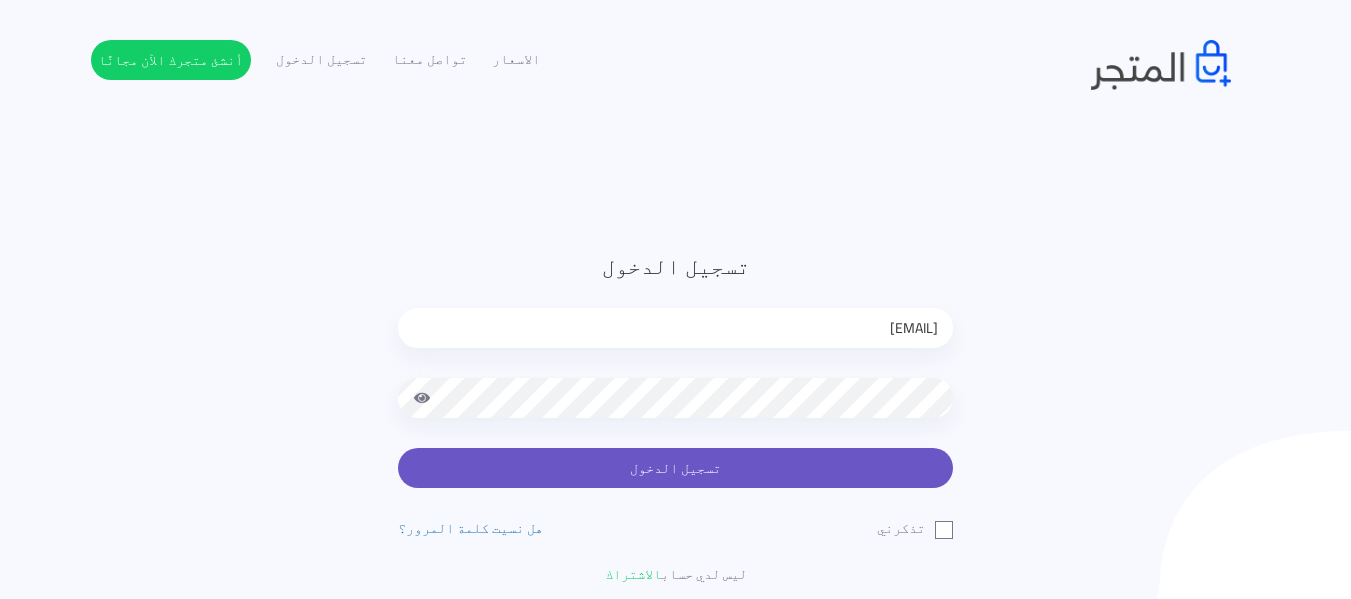 click on "تسجيل الدخول" at bounding box center (675, 468) 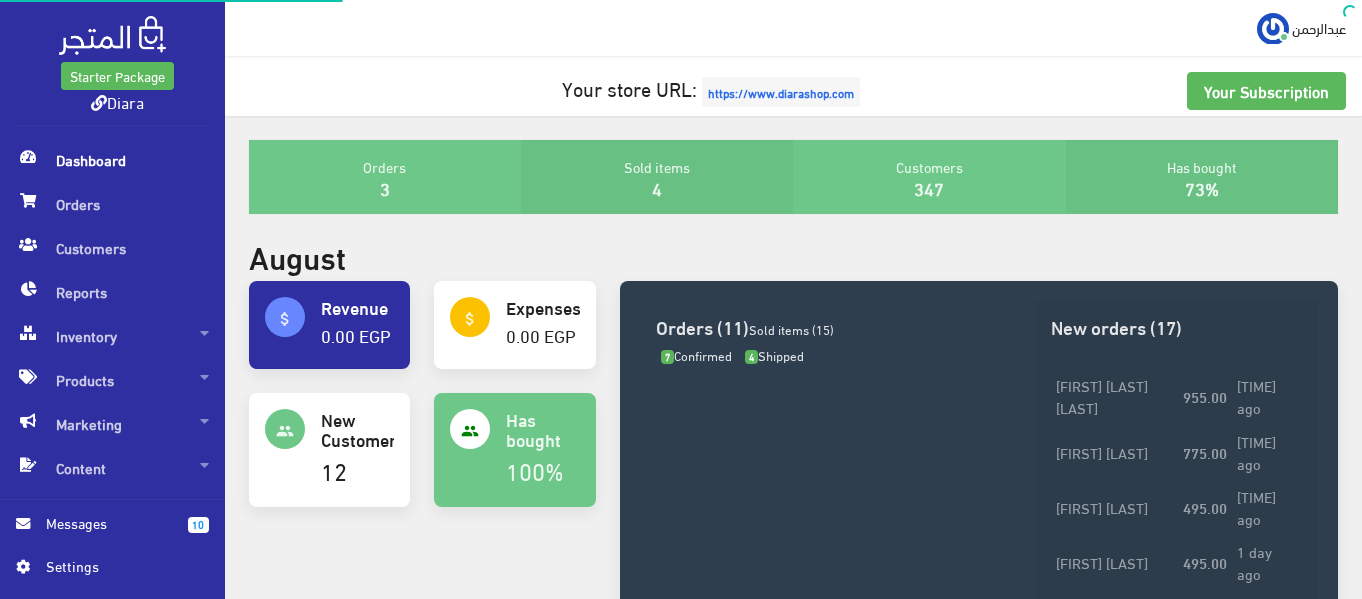scroll, scrollTop: 0, scrollLeft: 0, axis: both 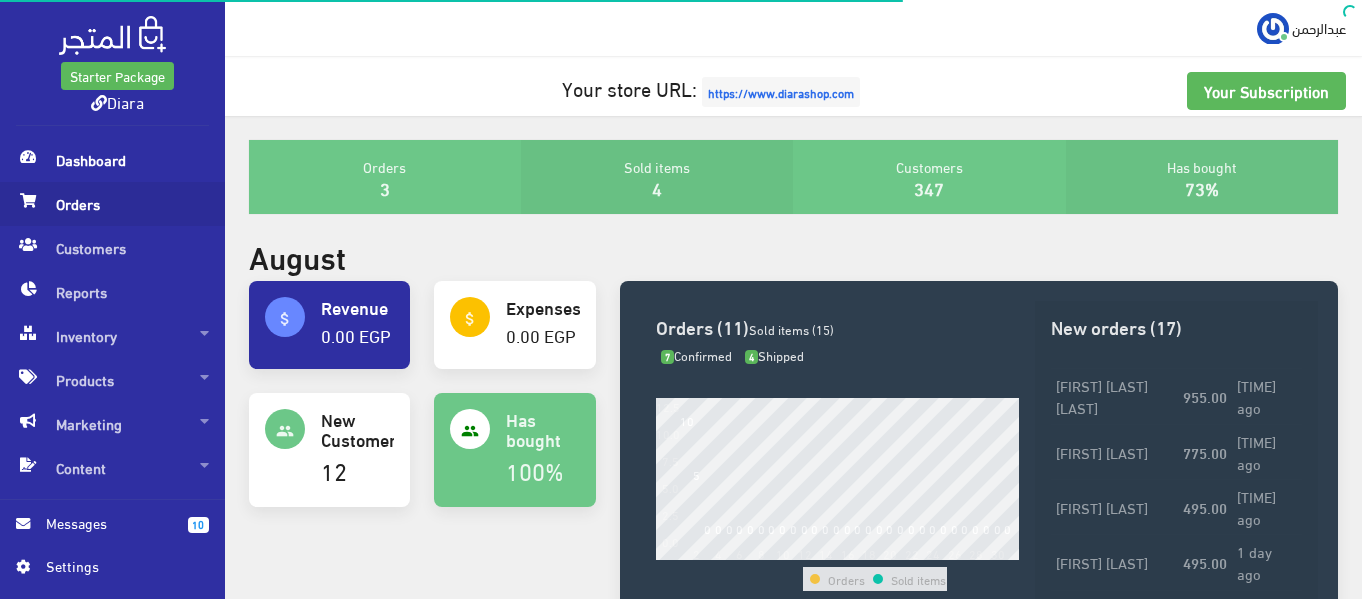click on "Orders" at bounding box center [112, 204] 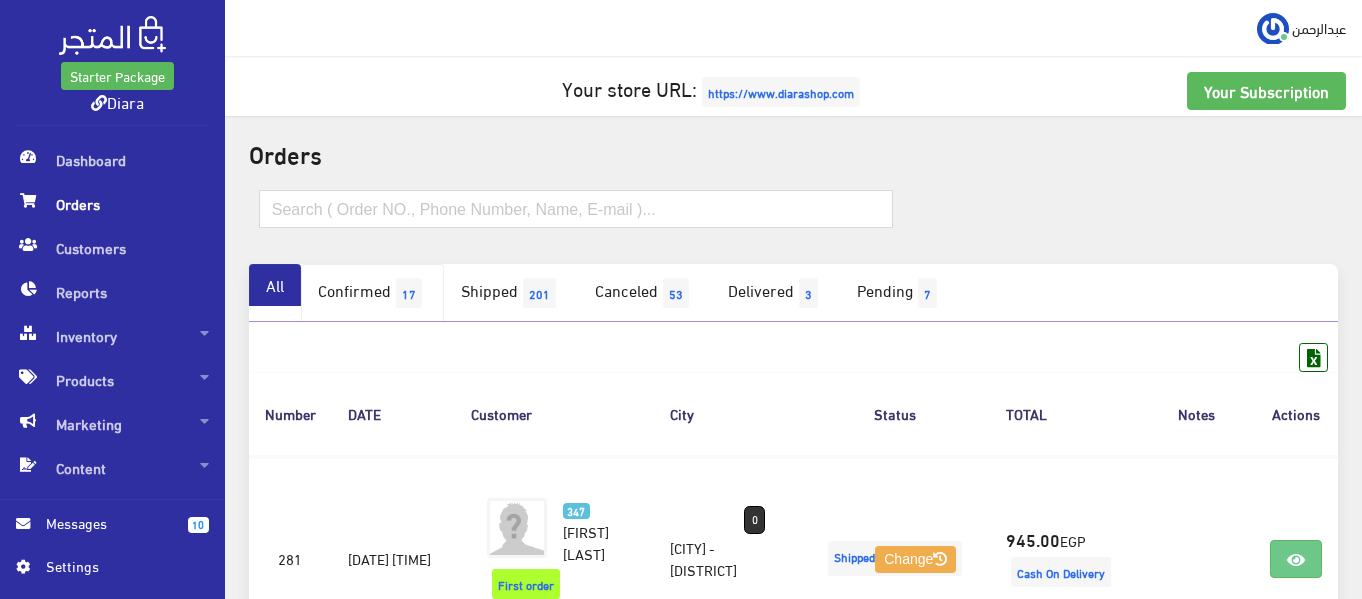click on "17" at bounding box center [409, 293] 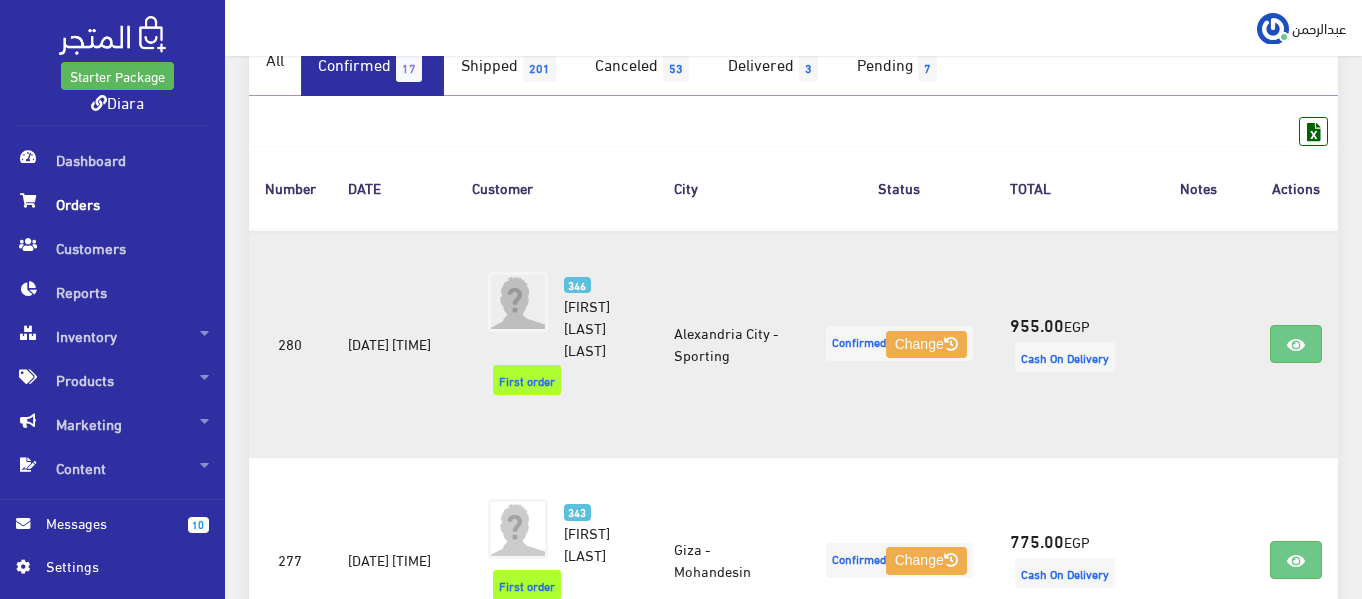 scroll, scrollTop: 300, scrollLeft: 0, axis: vertical 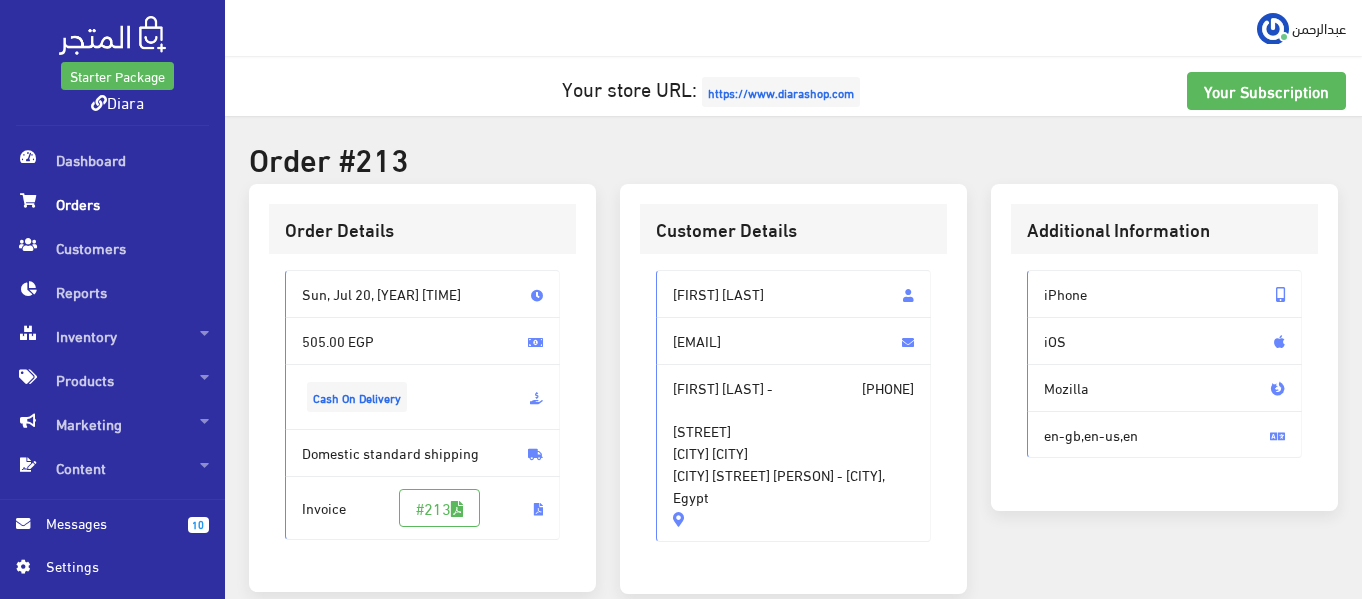 click on "[FIRST] [LAST]" at bounding box center (793, 294) 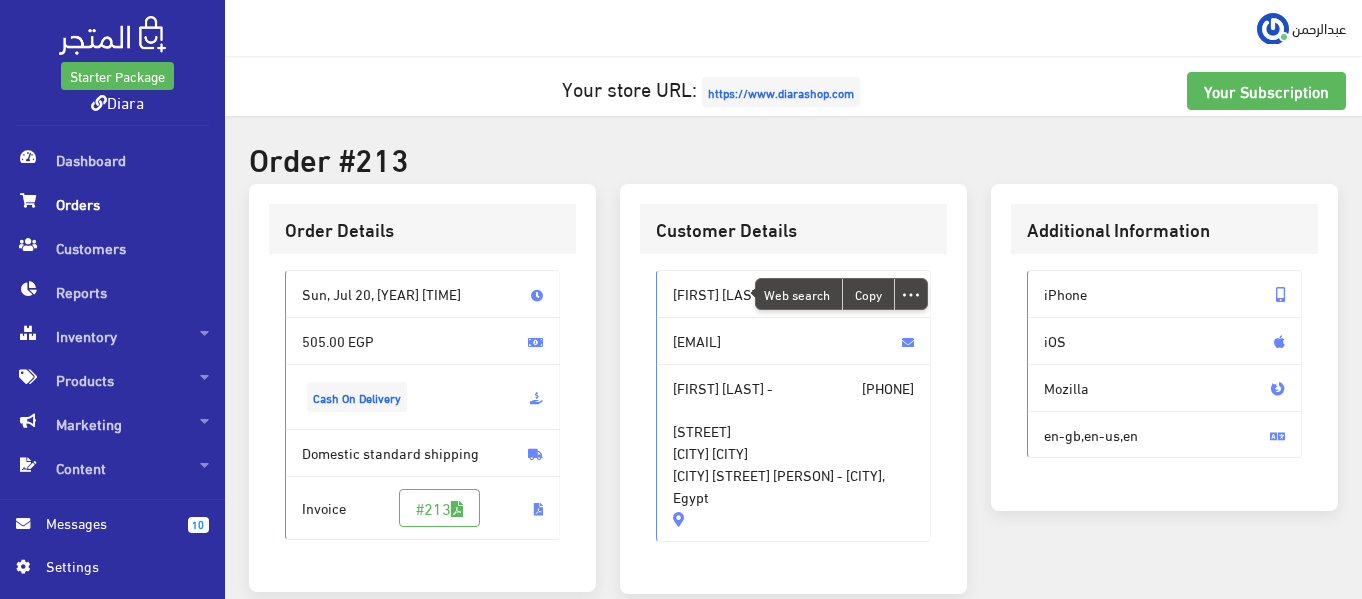 copy on "[FIRST] [LAST]" 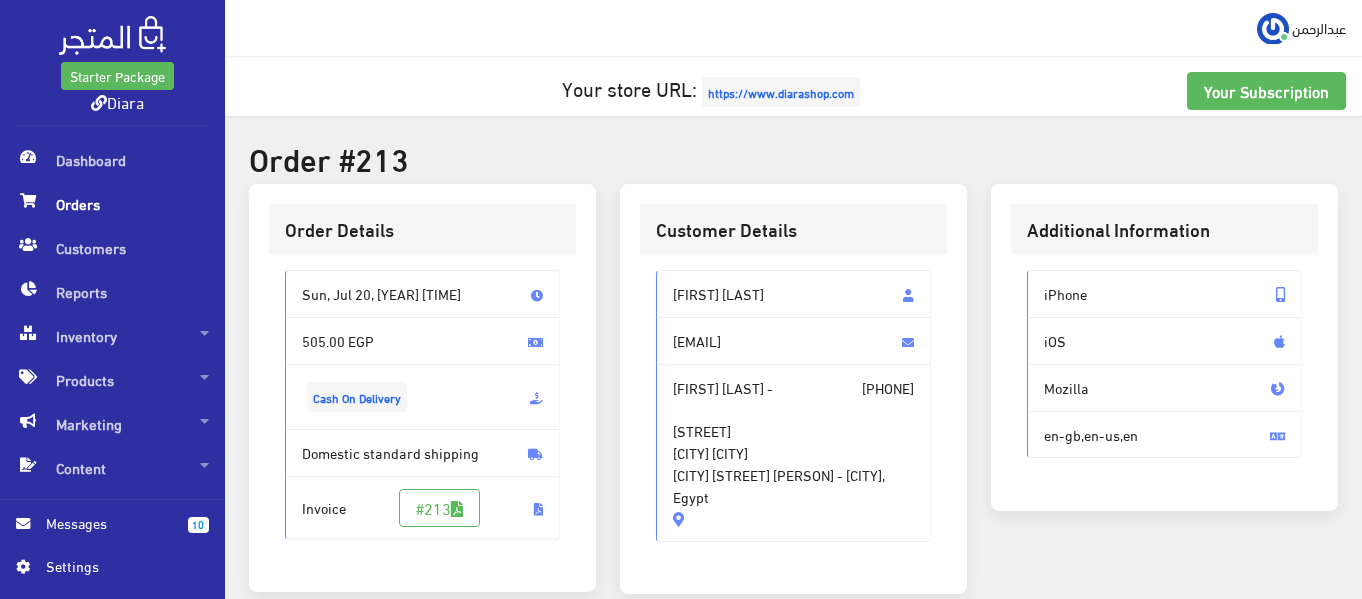 drag, startPoint x: 828, startPoint y: 385, endPoint x: 918, endPoint y: 391, distance: 90.199776 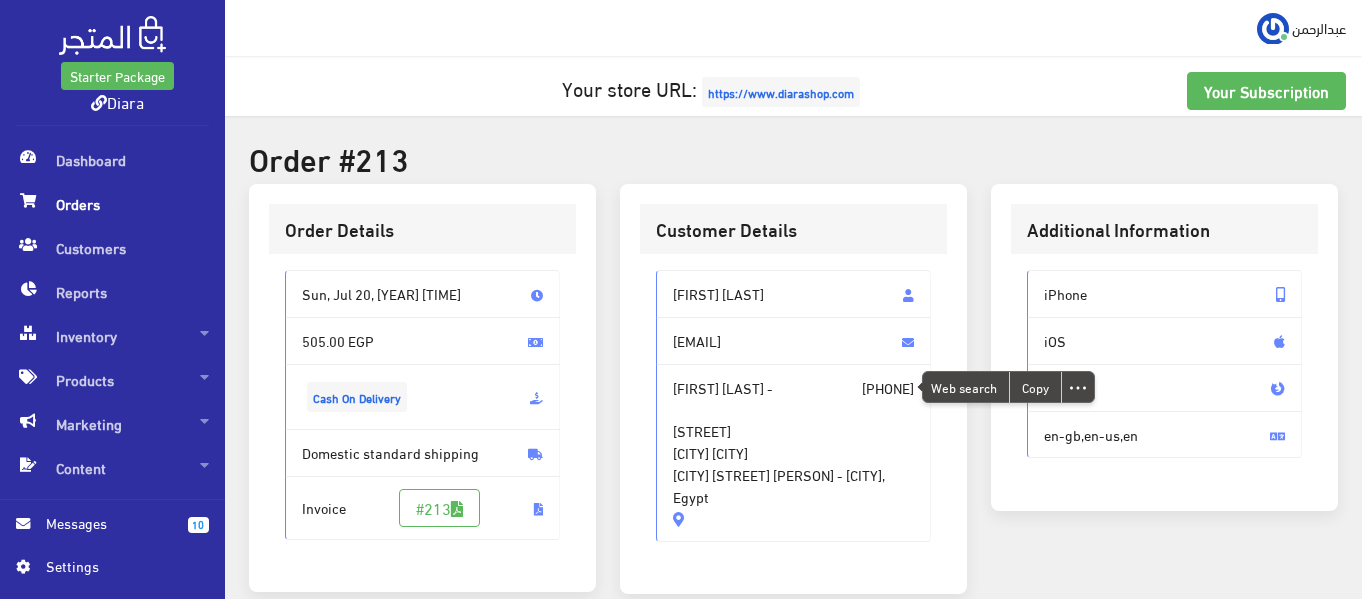 copy on "01068392585" 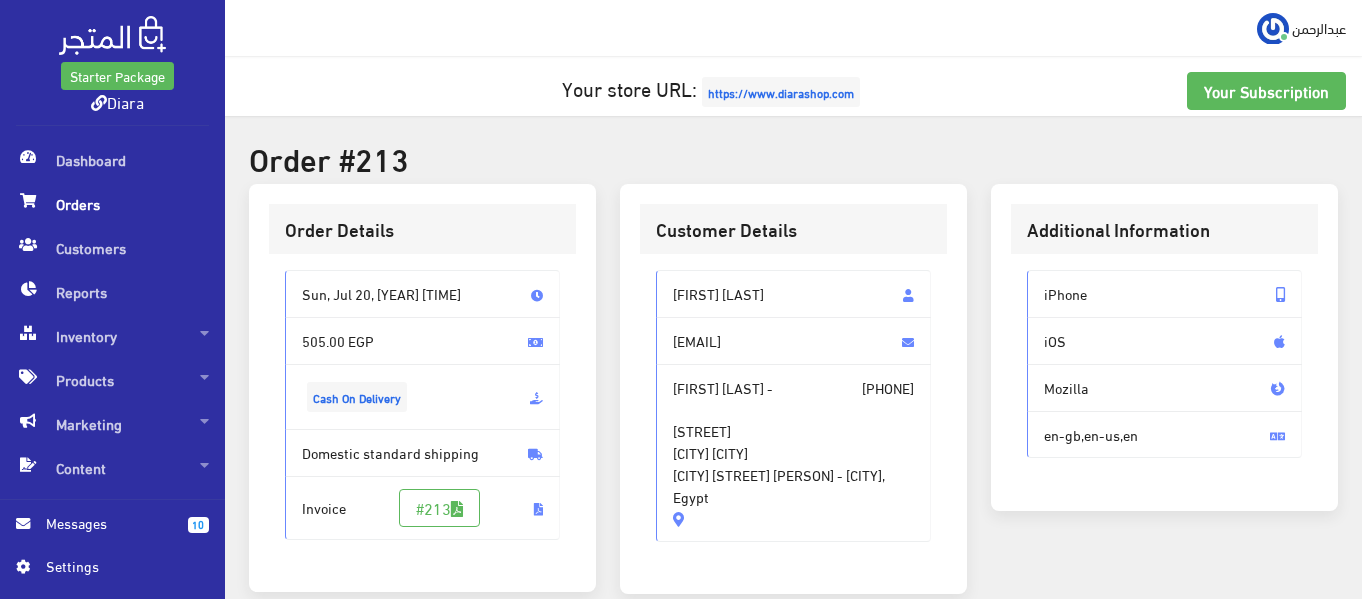 click on "شارع الحدادين
الشرقيه مدينة منيا القمح
منيا القمح شارع الحدادين امام دكتور تامر عرابي - Zakazik, Egypt" at bounding box center (793, 453) 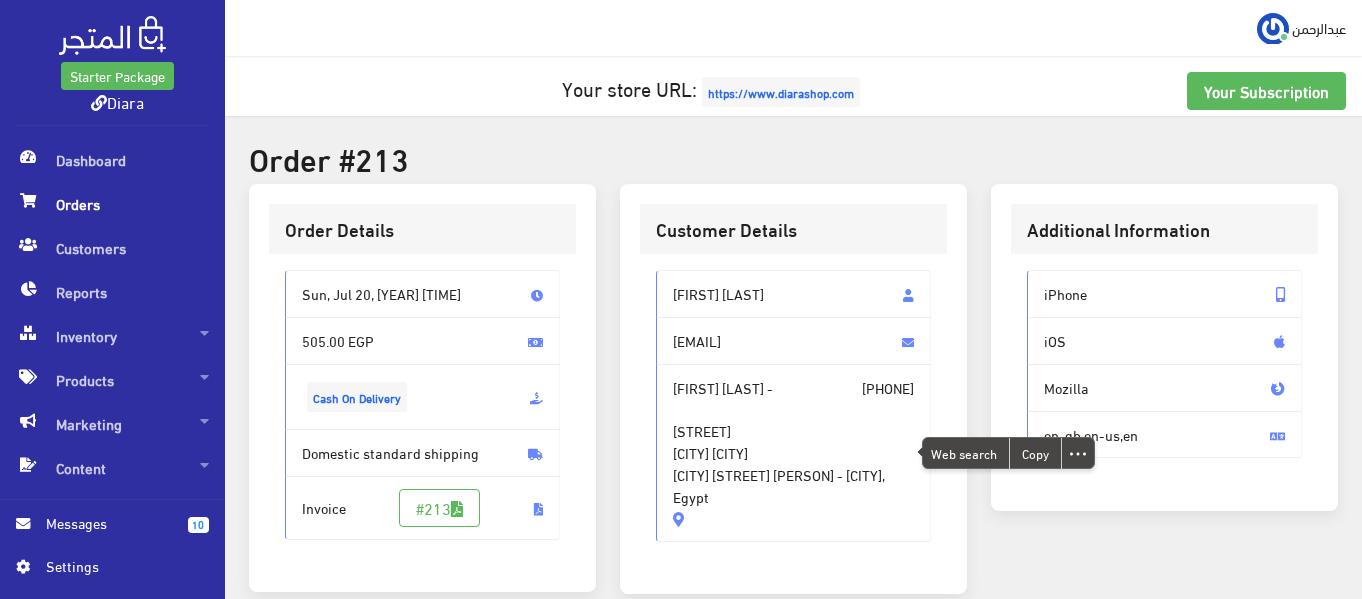 click on "ندى جمال -  +201068392585
شارع الحدادين
الشرقيه مدينة منيا القمح
منيا القمح شارع الحدادين امام دكتور تامر عرابي - Zakazik, Egypt" at bounding box center (793, 453) 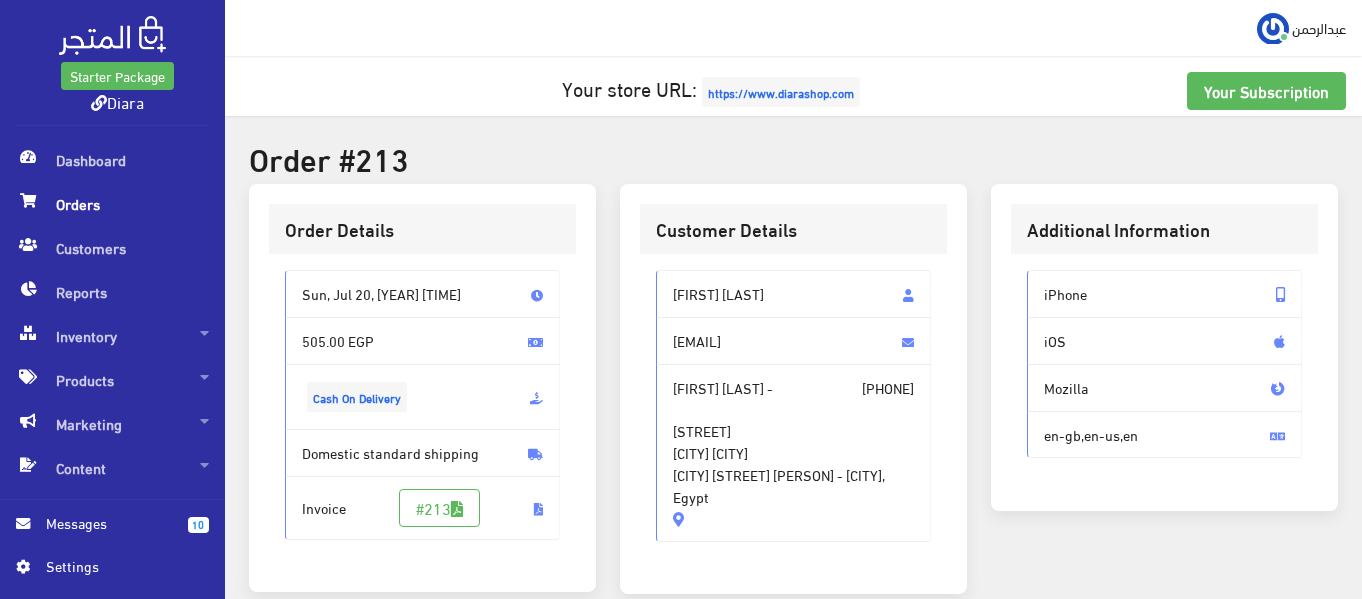 drag, startPoint x: 916, startPoint y: 426, endPoint x: 696, endPoint y: 479, distance: 226.29405 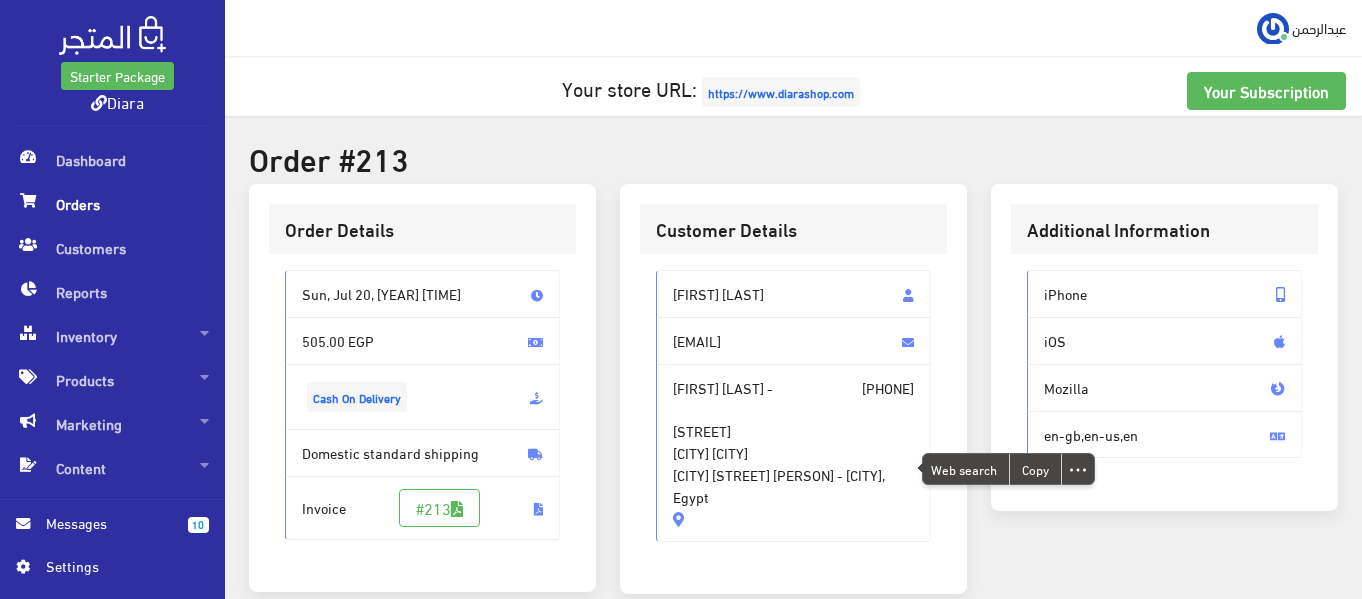 copy on "شارع الحدادين
الشرقيه مدينة منيا القمح
منيا القمح شارع الحدادين امام دكتور تامر" 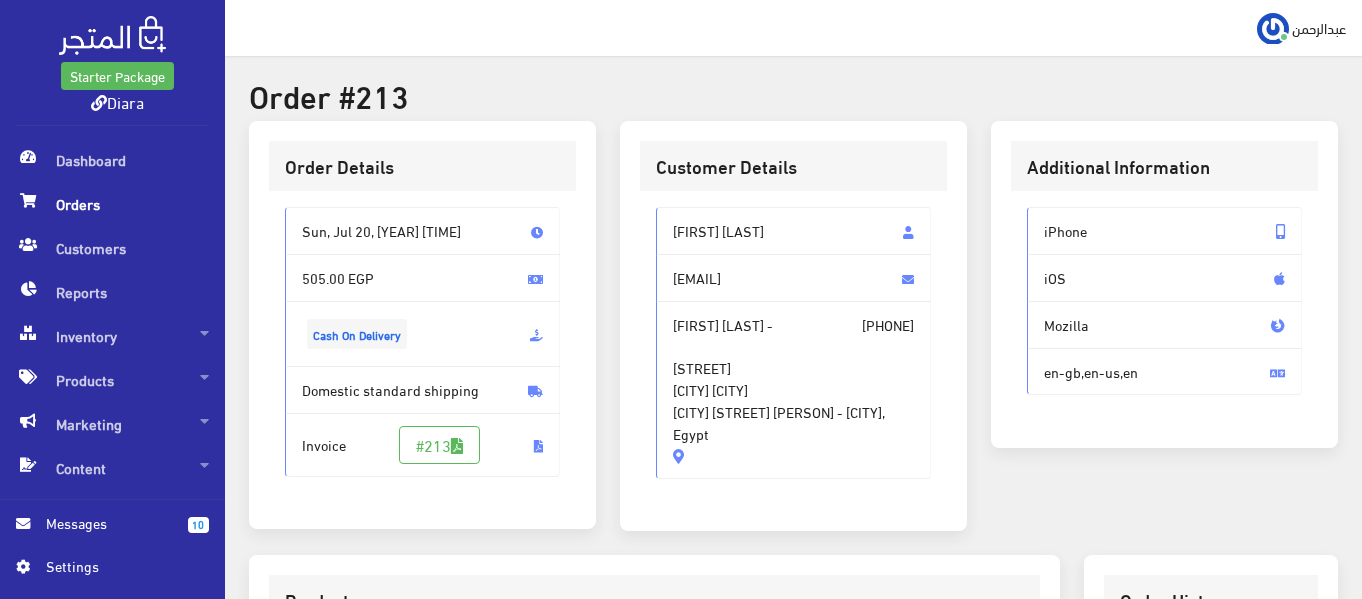 scroll, scrollTop: 0, scrollLeft: 0, axis: both 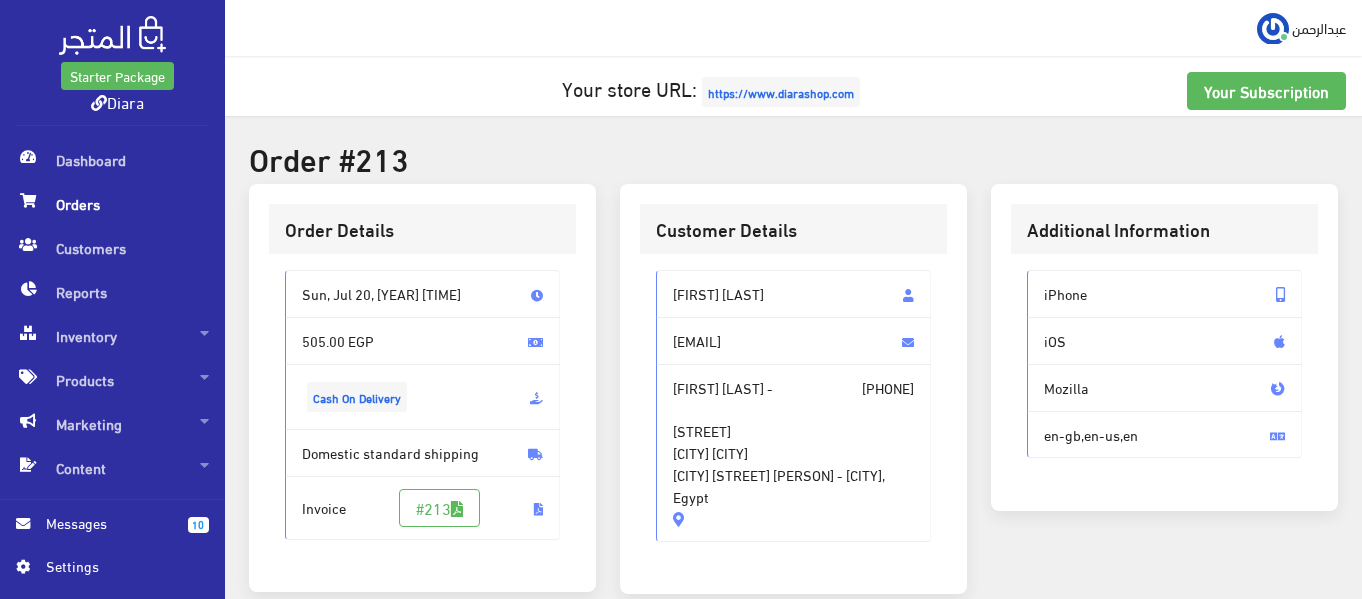 drag, startPoint x: 748, startPoint y: 455, endPoint x: 757, endPoint y: 472, distance: 19.235384 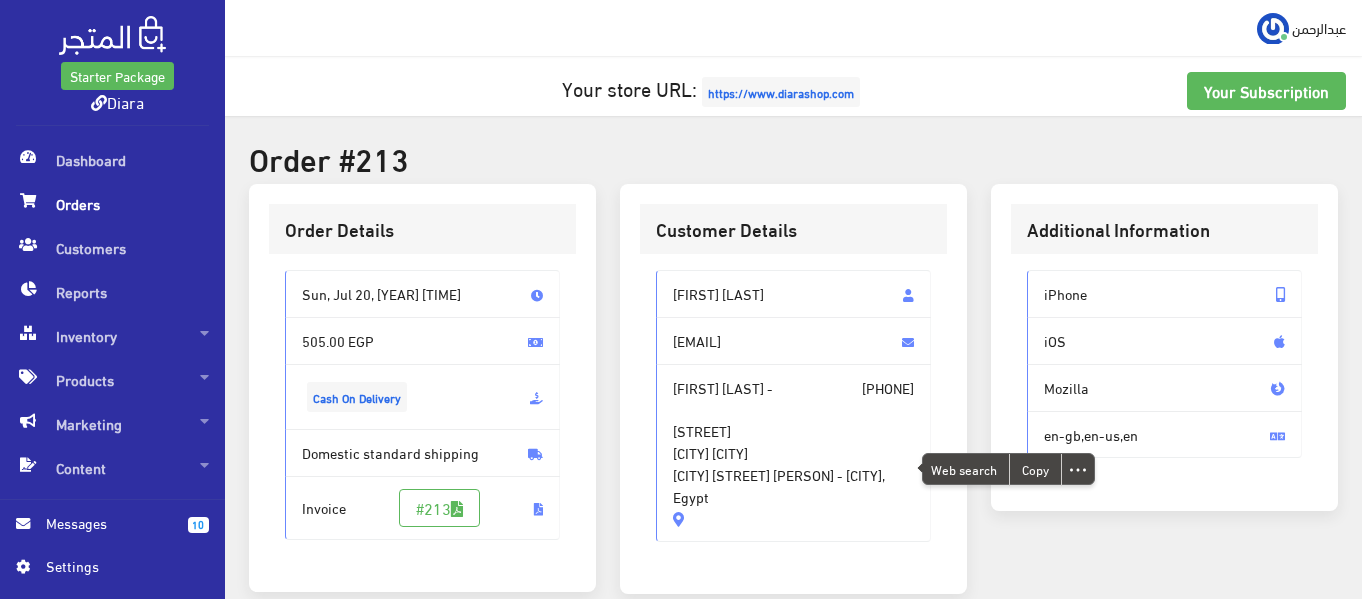 click on "شارع الحدادين
الشرقيه مدينة منيا القمح
منيا القمح شارع الحدادين امام دكتور تامر عرابي - Zakazik, Egypt" at bounding box center [793, 453] 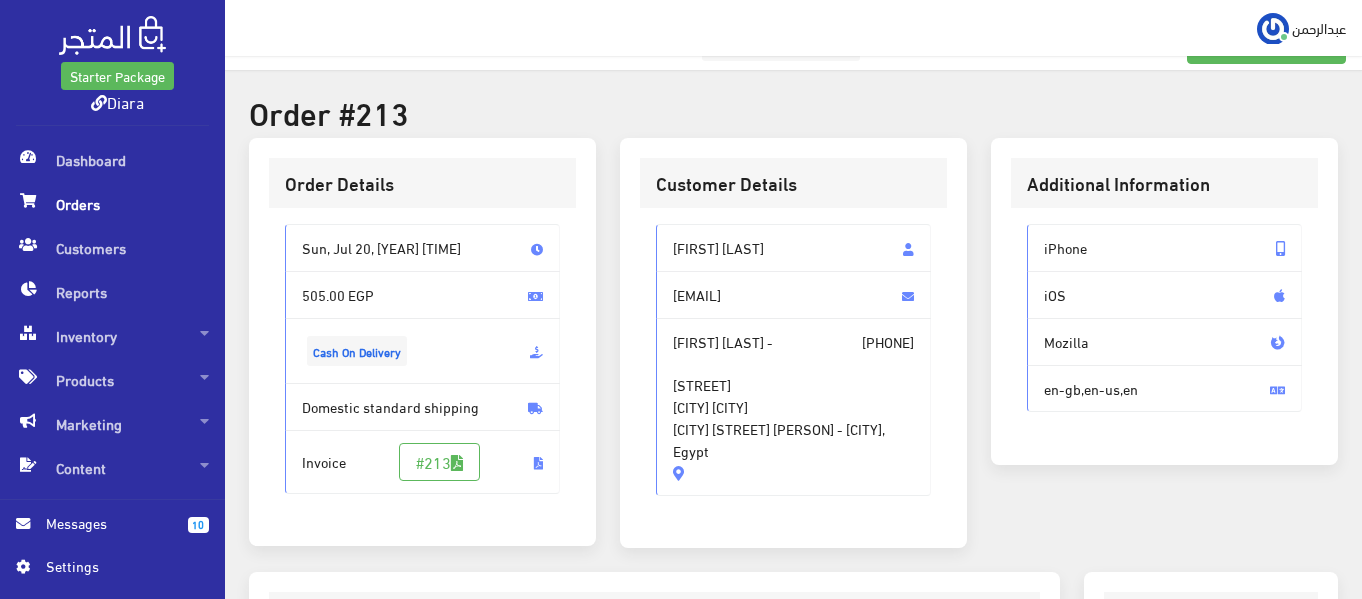 scroll, scrollTop: 32, scrollLeft: 0, axis: vertical 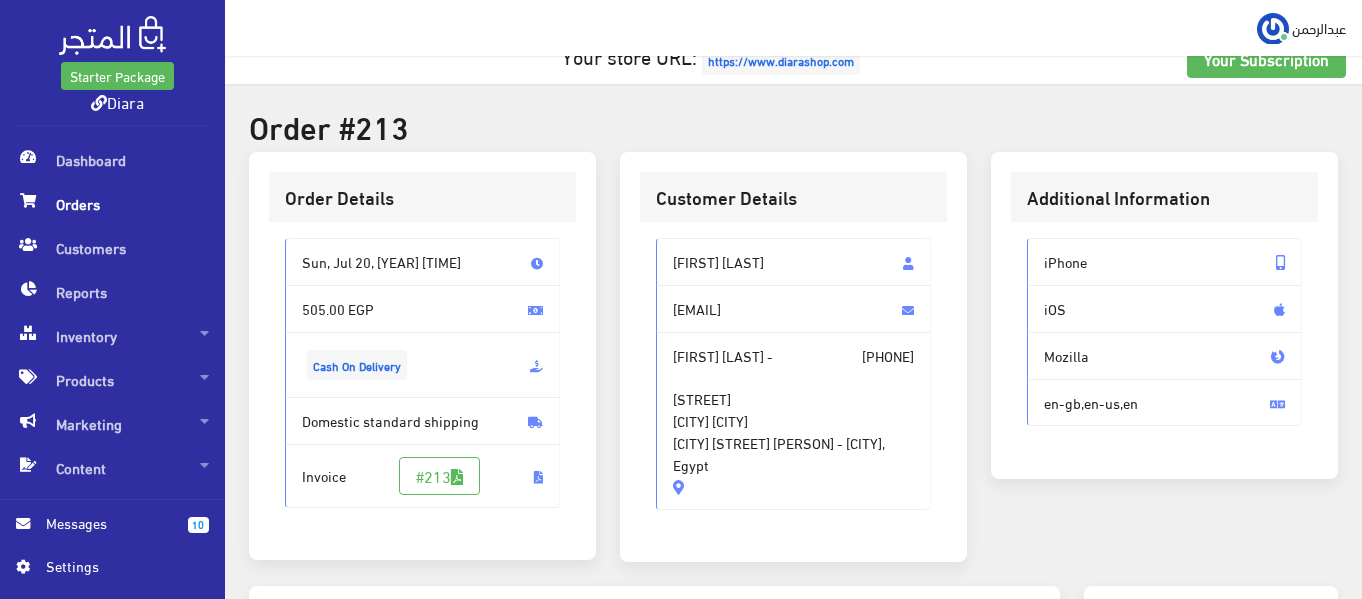 click on "شارع الحدادين
الشرقيه مدينة منيا القمح
منيا القمح شارع الحدادين امام دكتور تامر عرابي - Zakazik, Egypt" at bounding box center (793, 421) 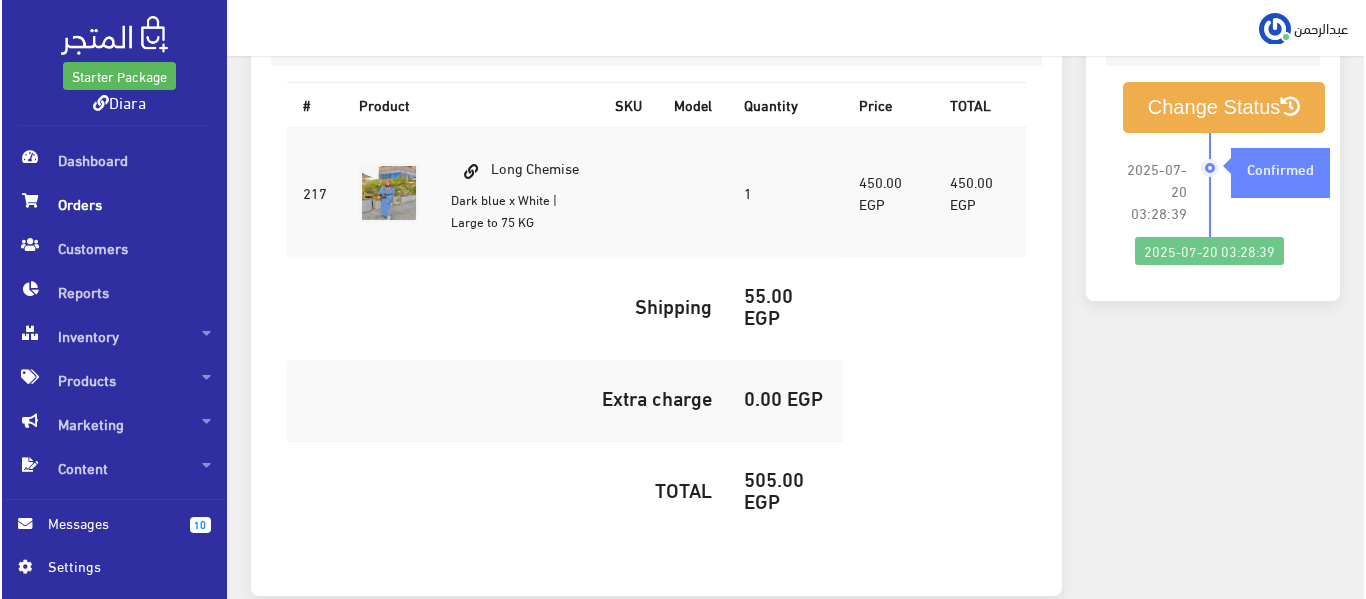 scroll, scrollTop: 600, scrollLeft: 0, axis: vertical 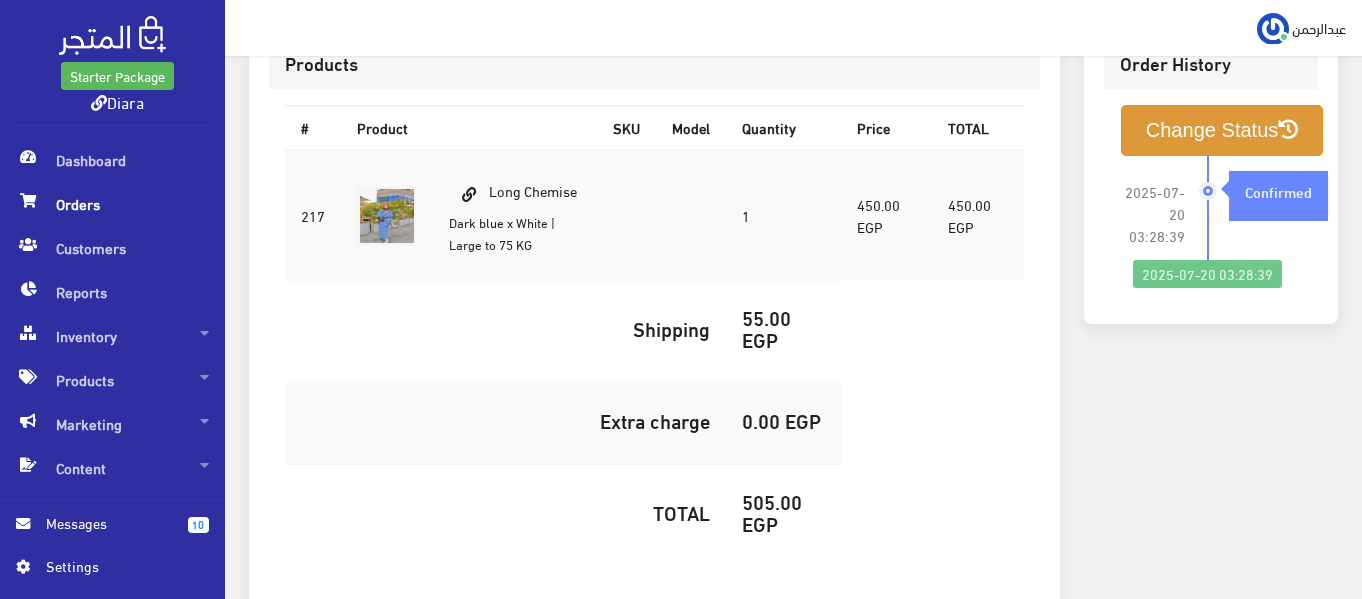 click on "Change Status" at bounding box center [1222, 130] 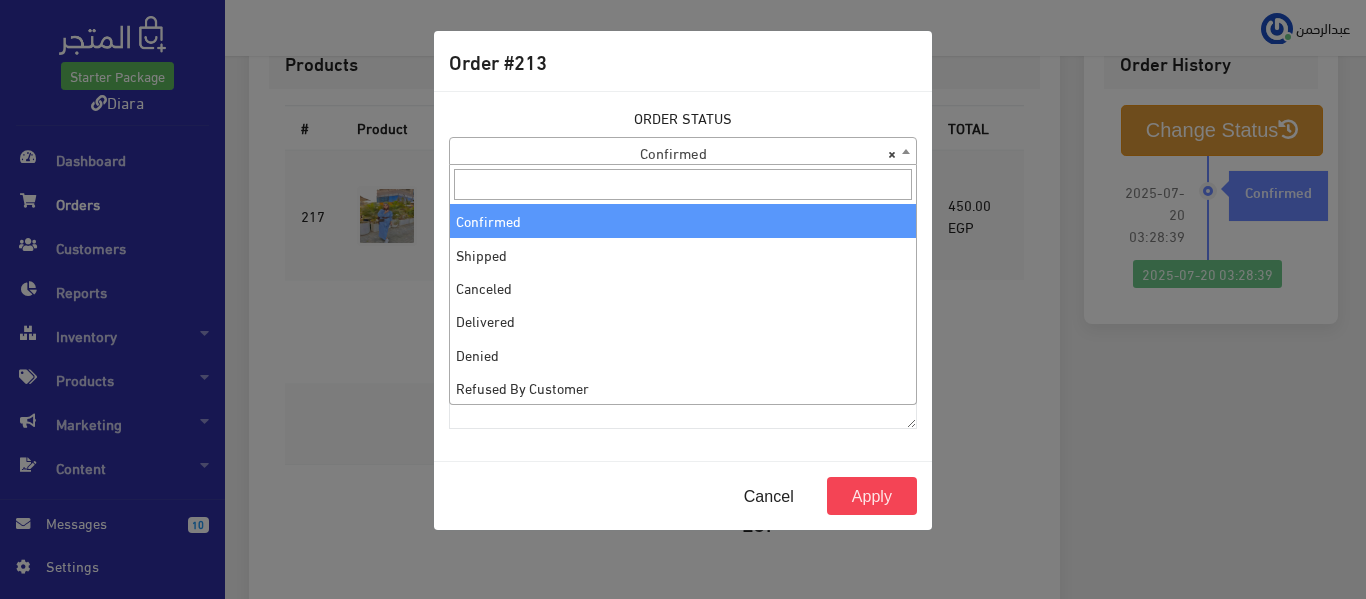 click on "× Confirmed" at bounding box center (683, 152) 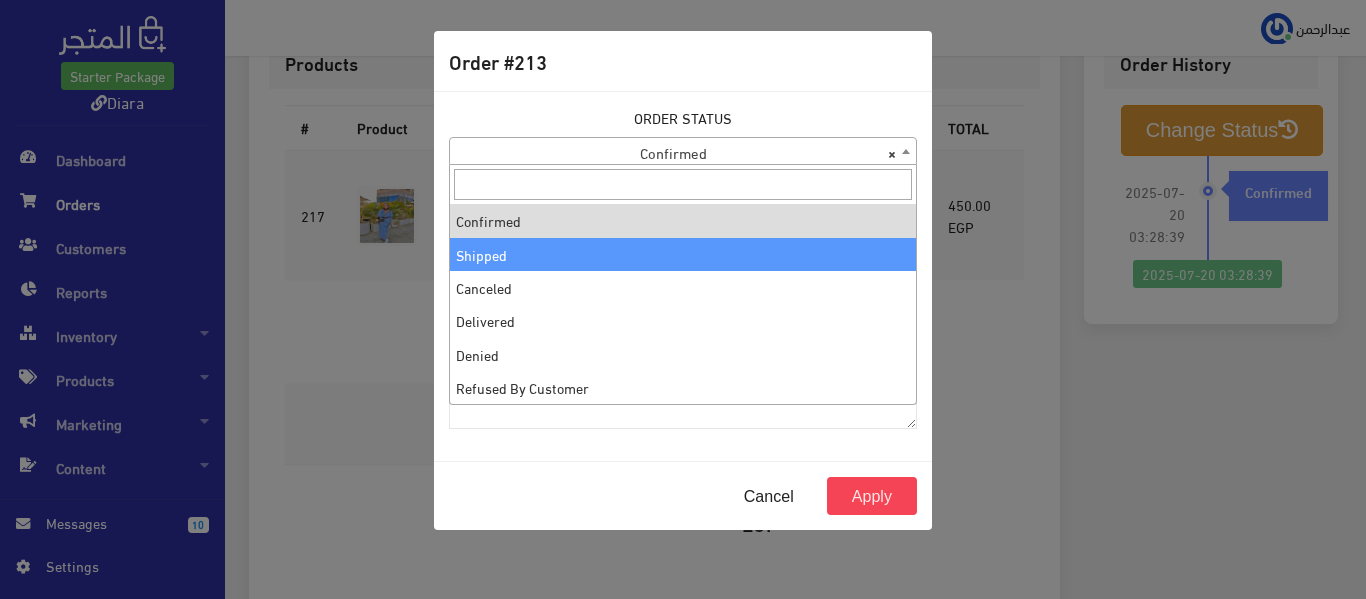 select on "2" 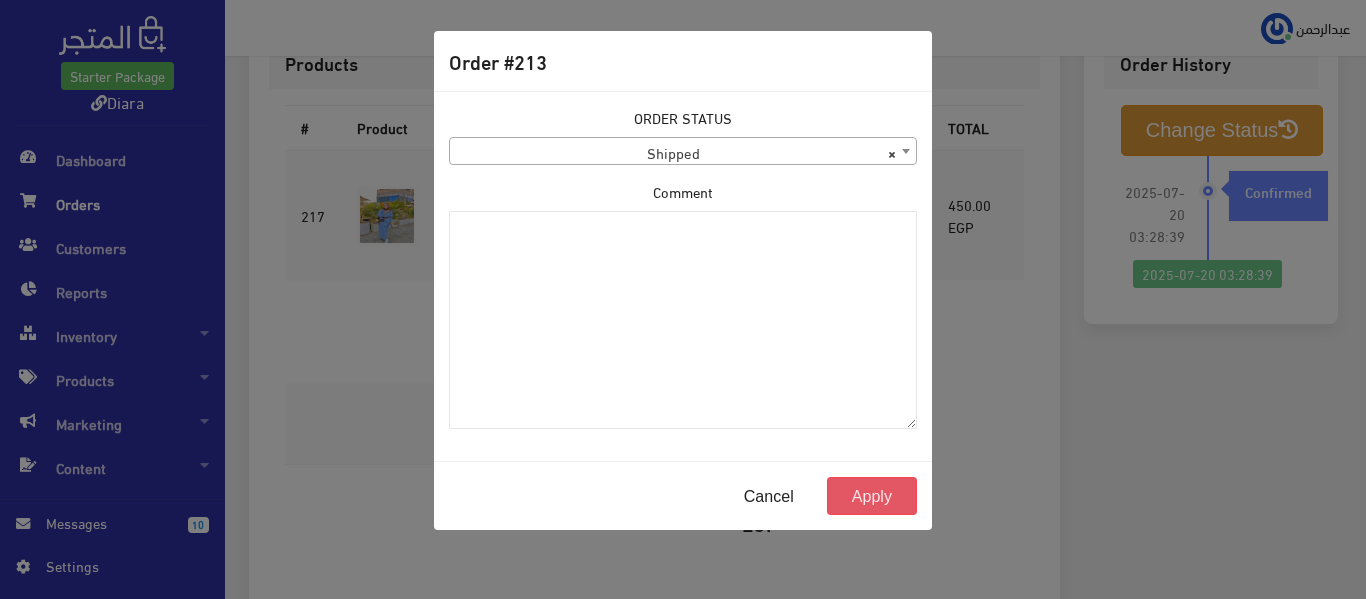 click on "Apply" at bounding box center (872, 496) 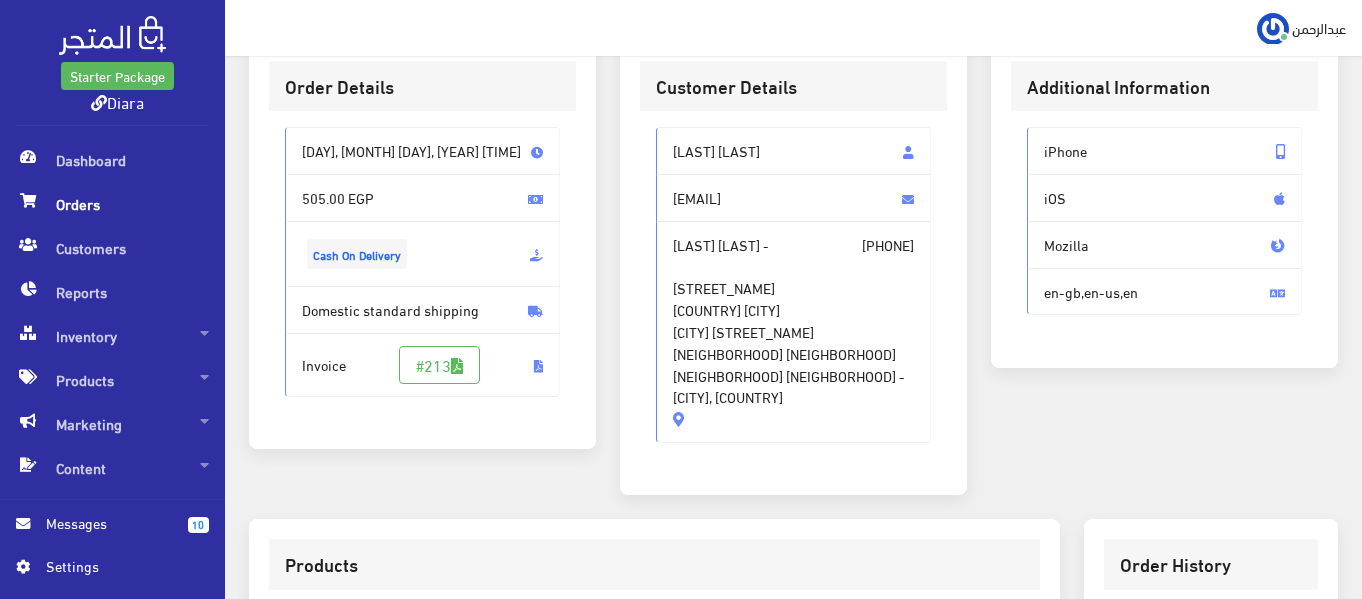 scroll, scrollTop: 0, scrollLeft: 0, axis: both 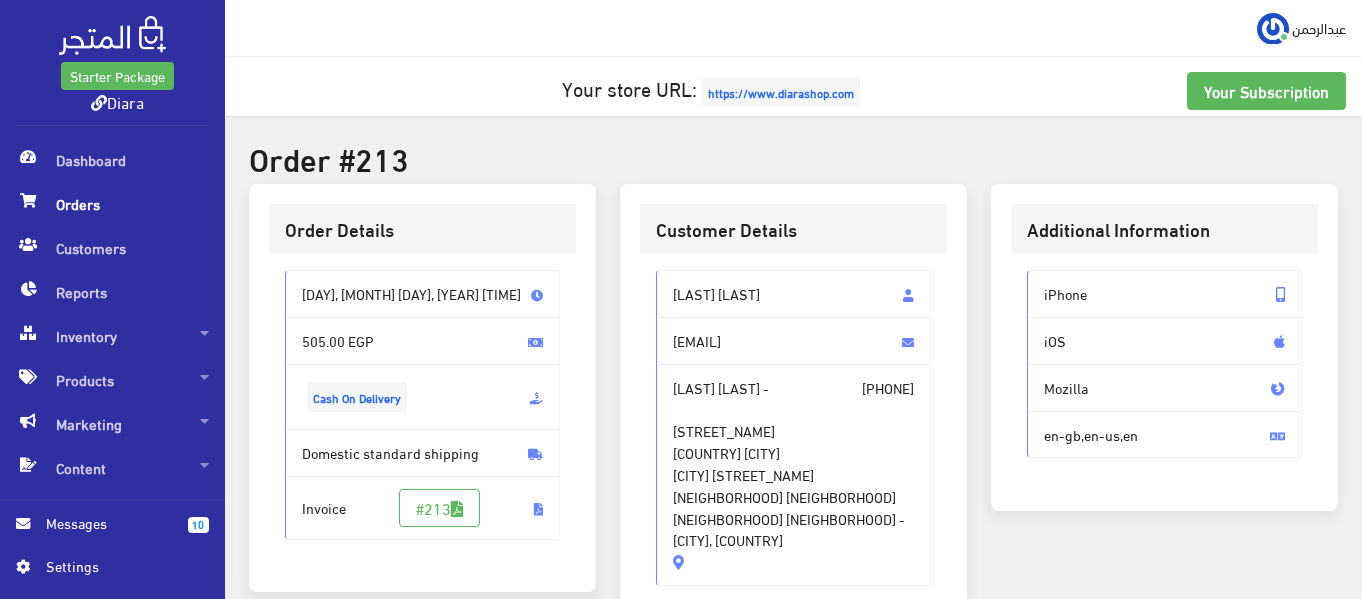 click on "Orders" at bounding box center (112, 204) 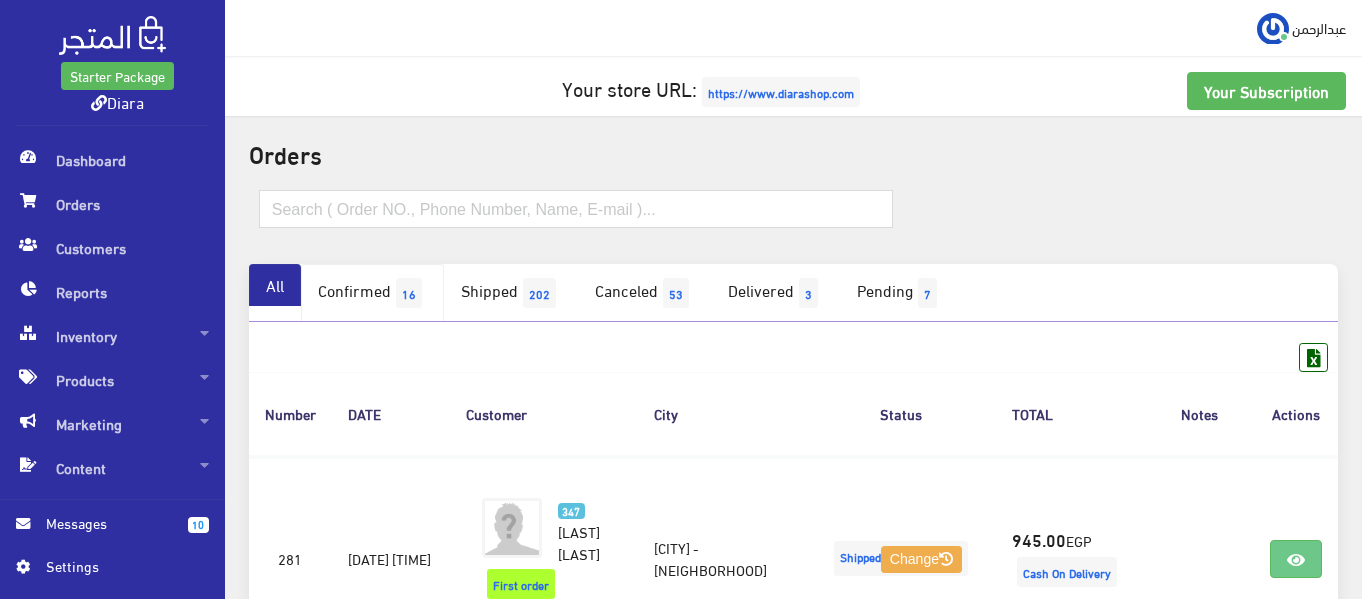 click on "Confirmed
16" at bounding box center [372, 293] 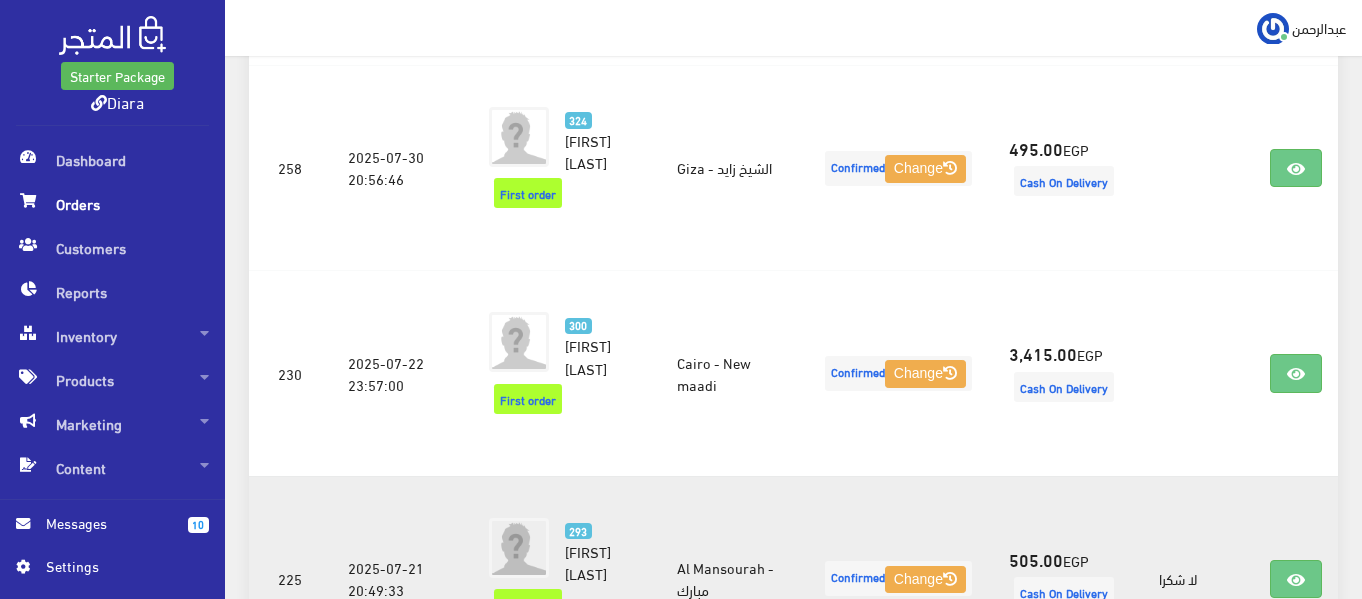 scroll, scrollTop: 3265, scrollLeft: 0, axis: vertical 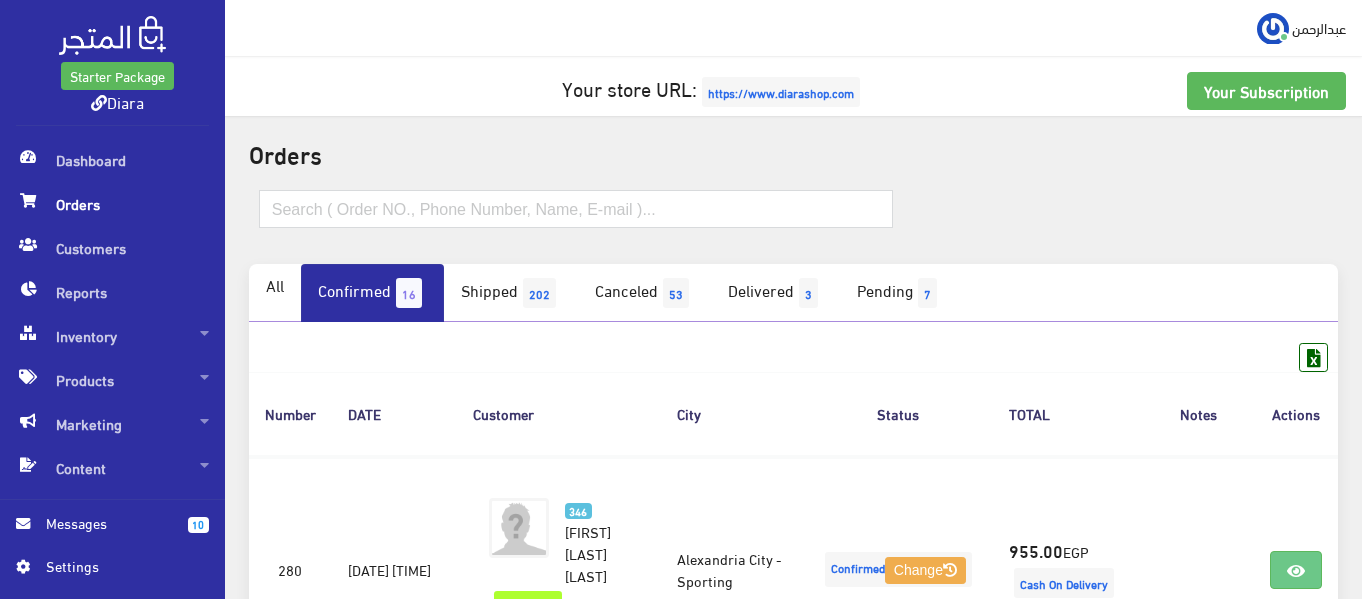 click on "Confirmed
16" at bounding box center (372, 293) 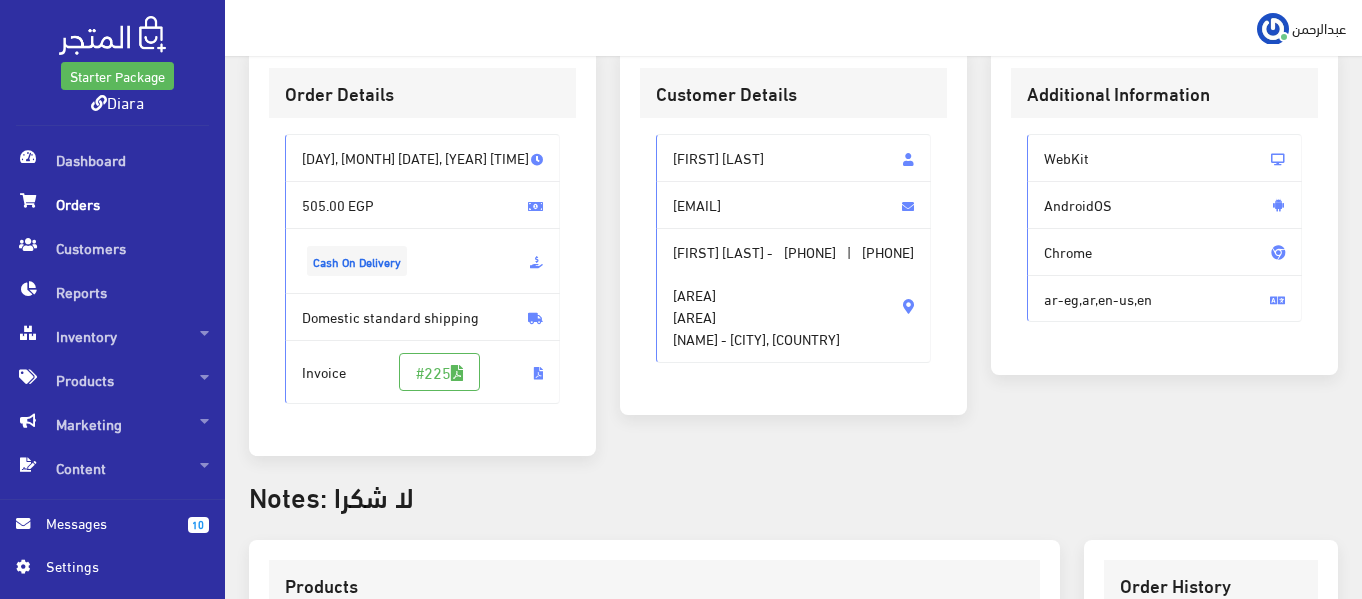 scroll, scrollTop: 100, scrollLeft: 0, axis: vertical 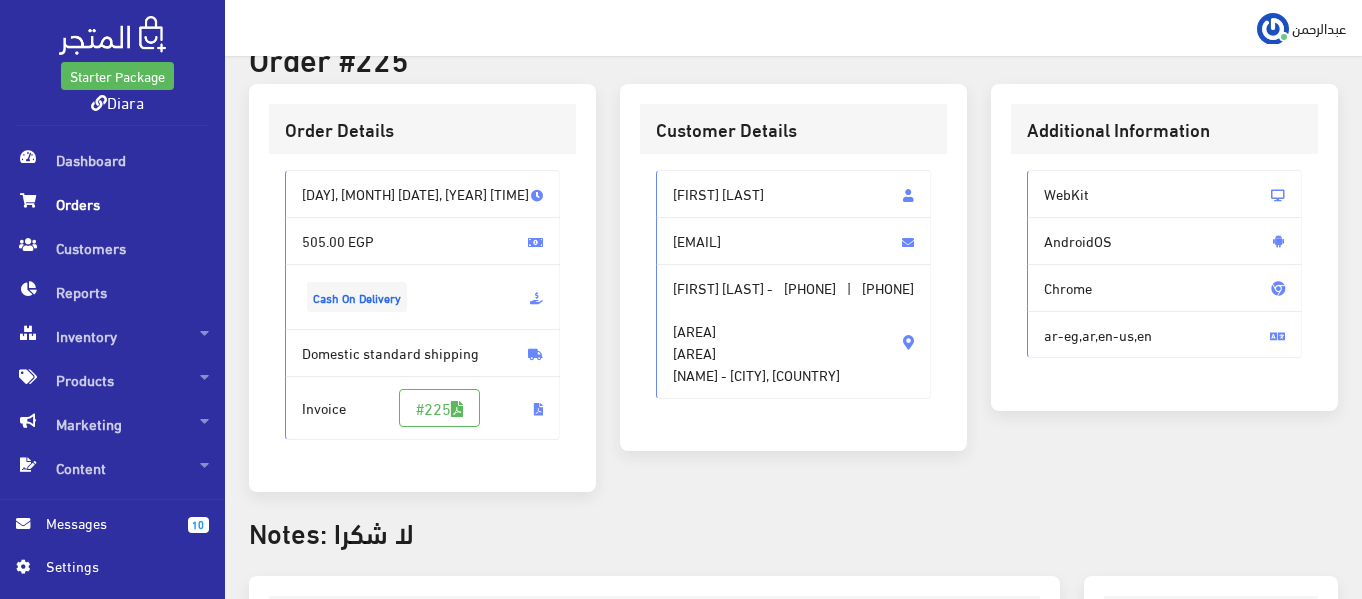 click on "[FIRST] [LAST]" at bounding box center (793, 194) 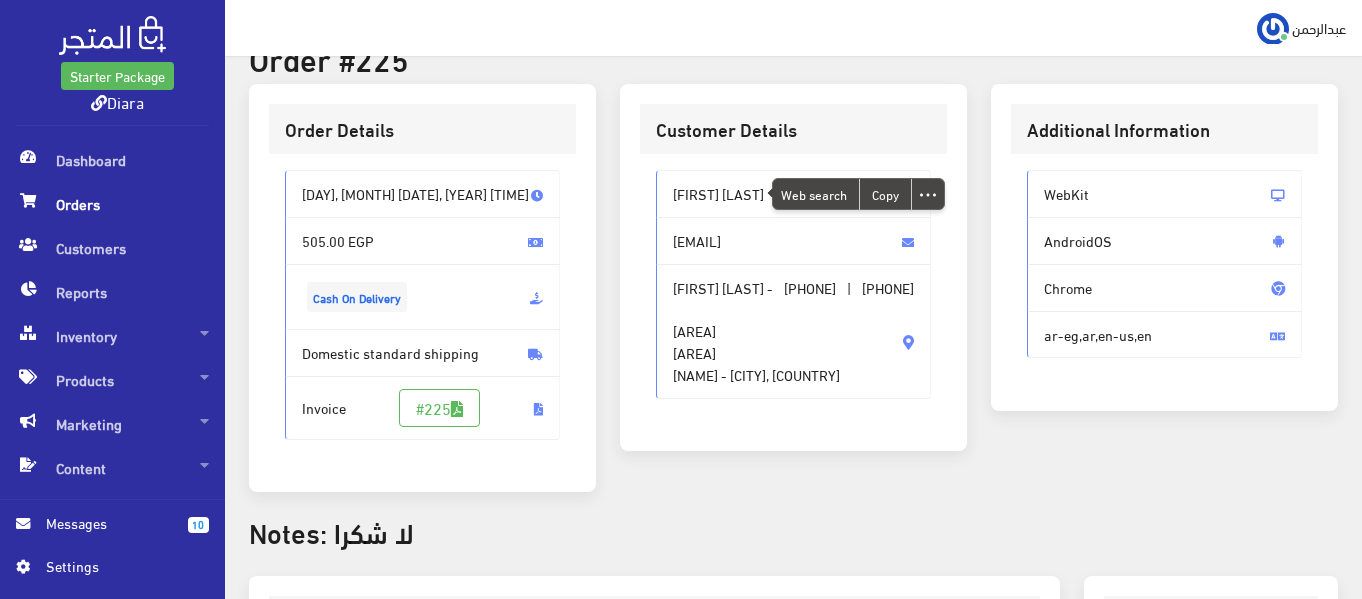 copy on "[FIRST] [LAST]" 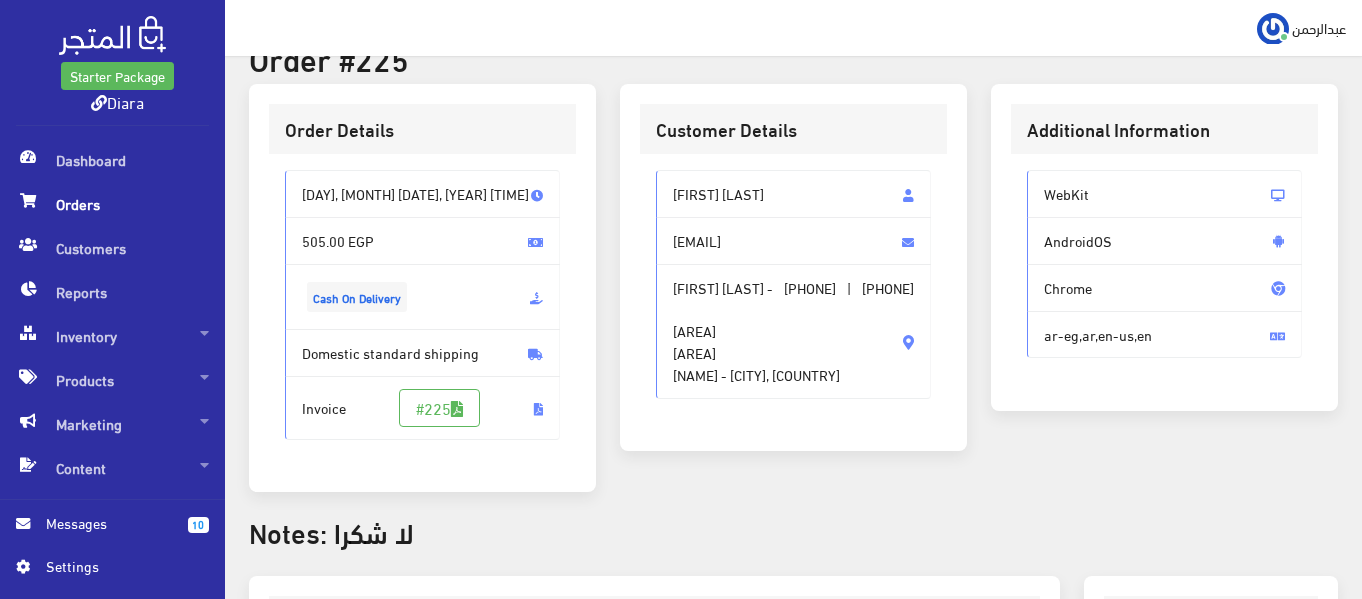 drag, startPoint x: 809, startPoint y: 285, endPoint x: 899, endPoint y: 281, distance: 90.088844 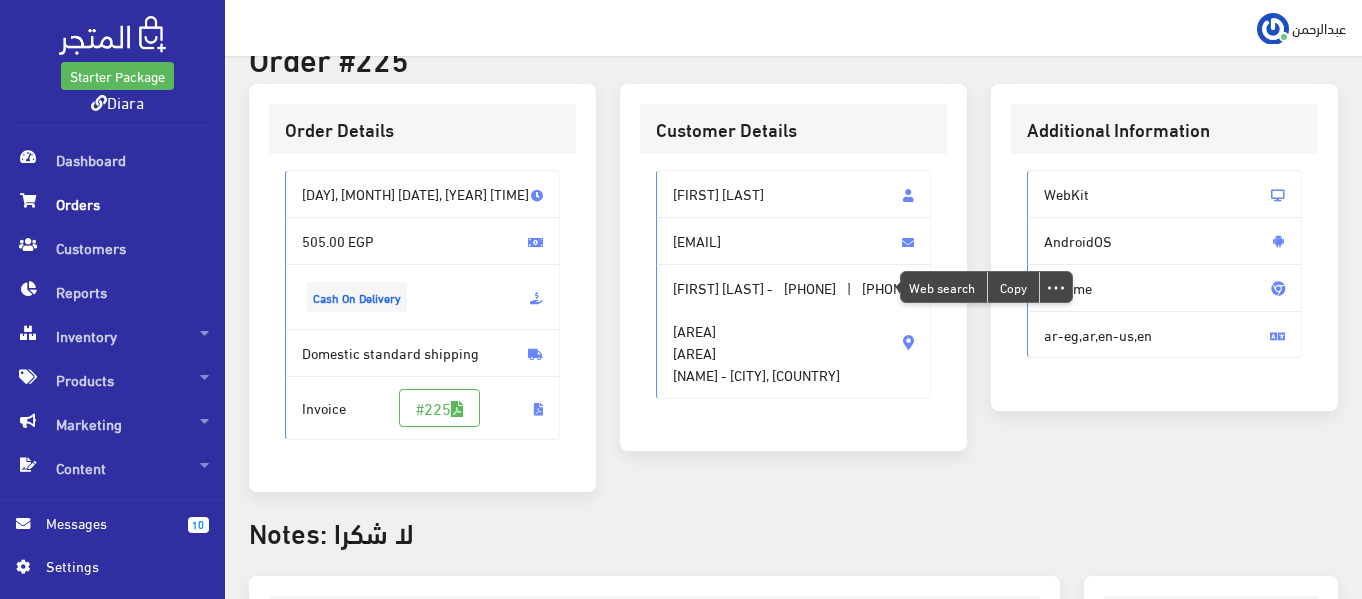 copy on "[PHONE]" 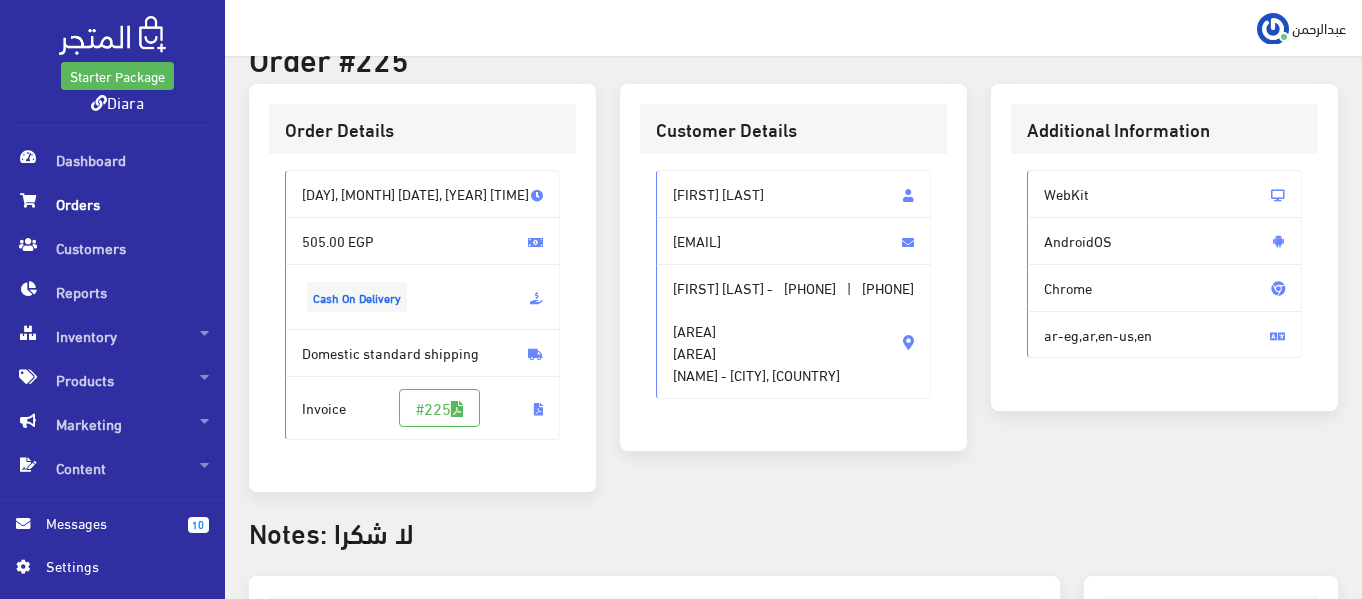 click on "[AREA]
[AREA]
[CITY], [COUNTRY]" at bounding box center [756, 342] 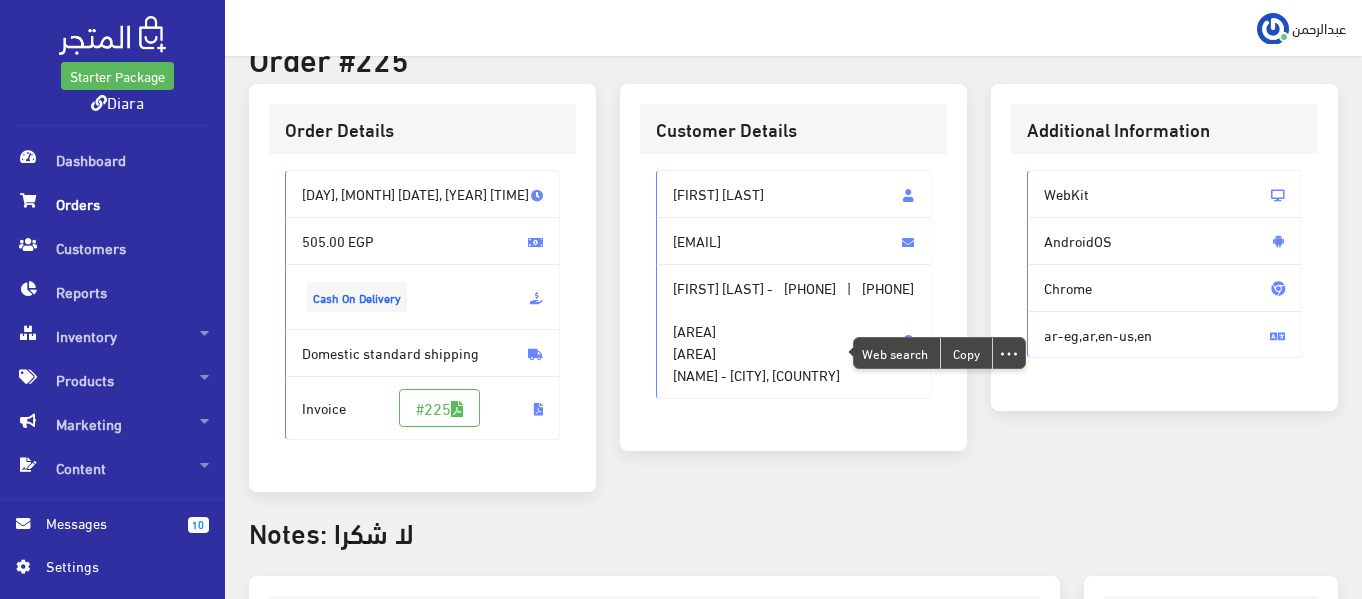 copy on "[CITY]" 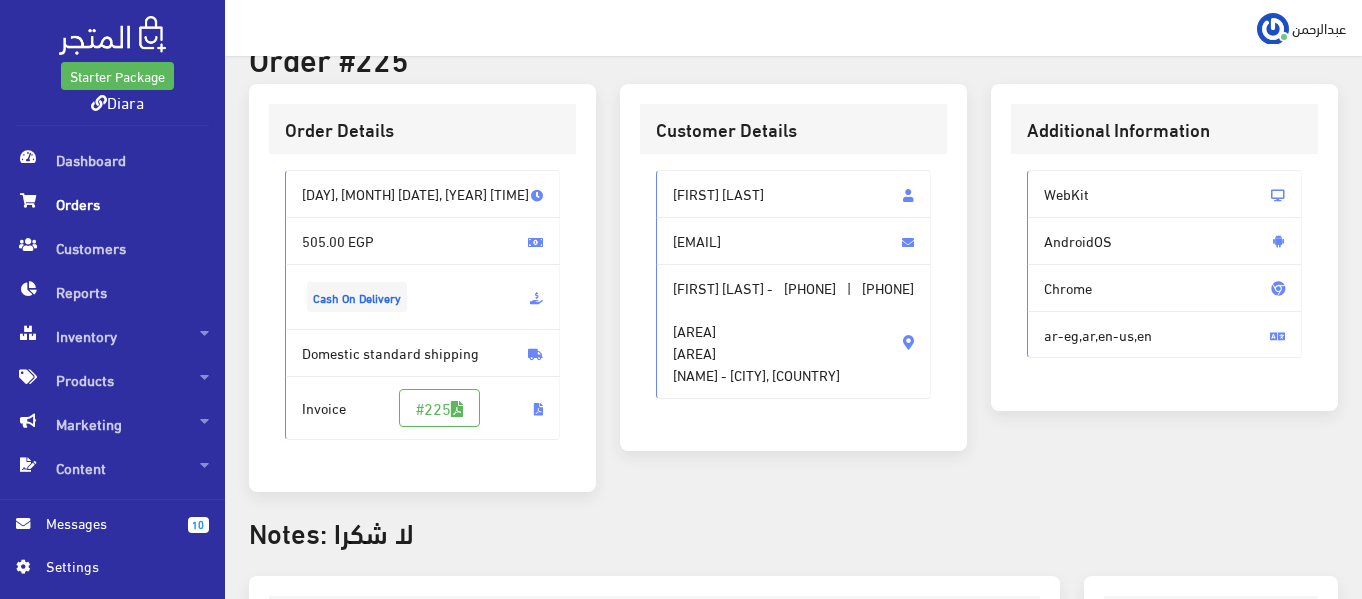click on "مدينه مبارك
تقسيم ابو الليل
مبارك - Al Mansourah, Egypt" at bounding box center (756, 342) 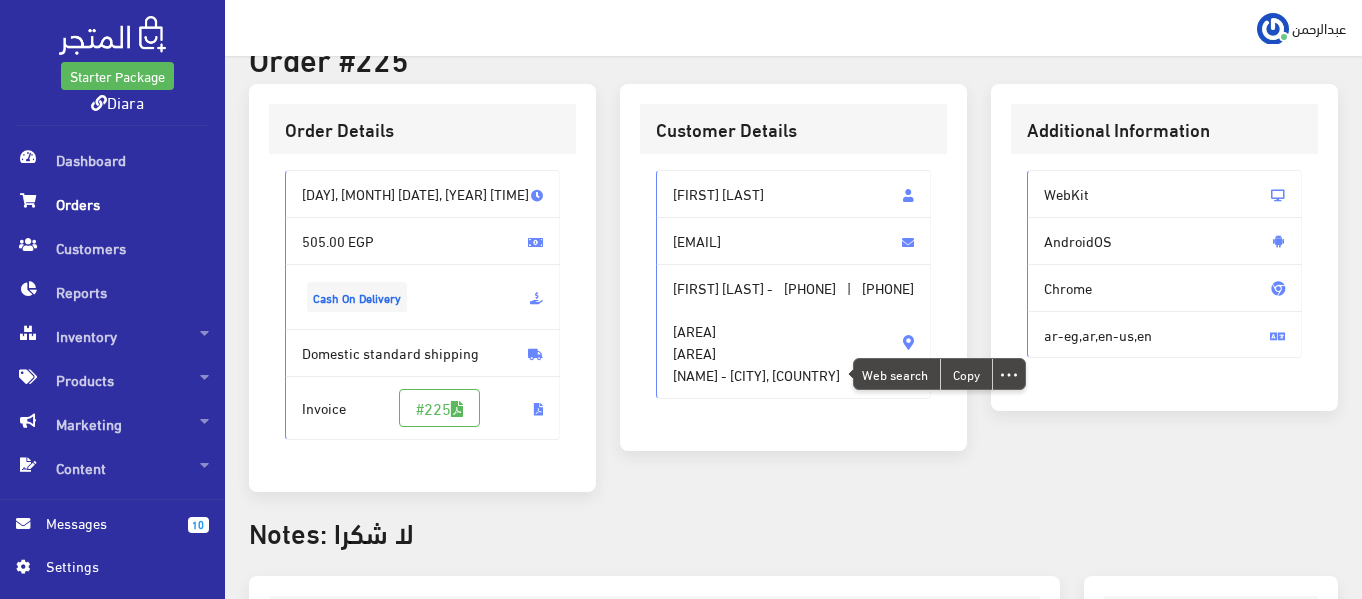copy on "[CITY]" 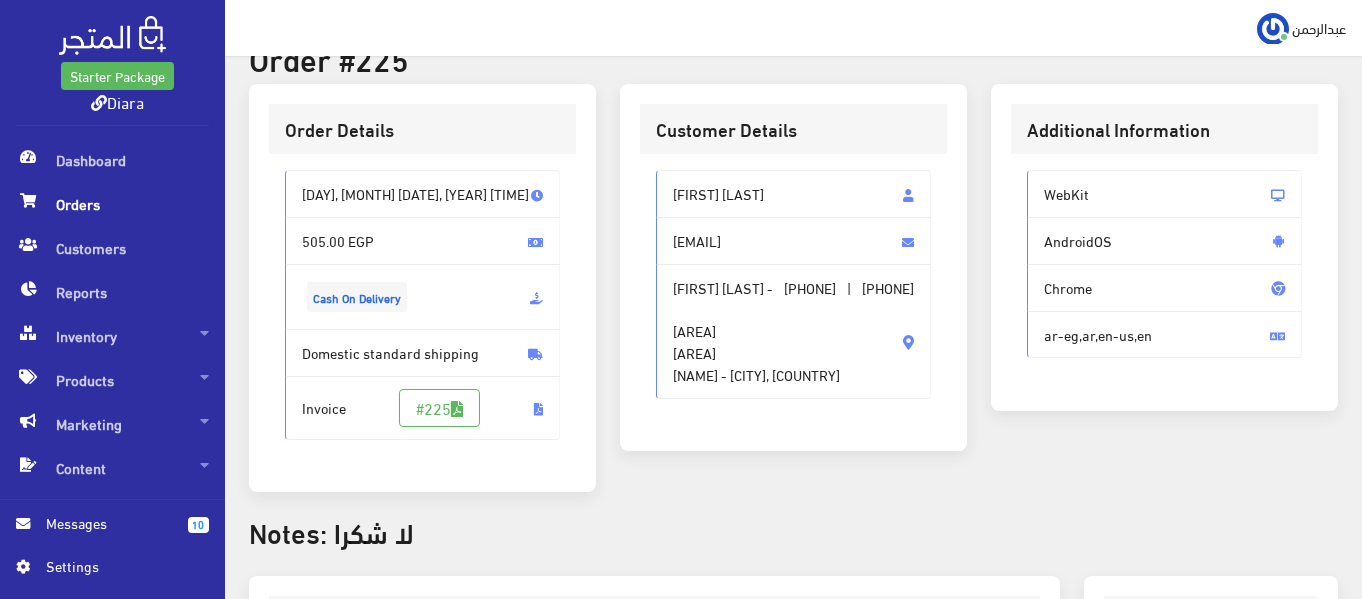 click on "مدينه مبارك
تقسيم ابو الليل
مبارك - Al Mansourah, Egypt" at bounding box center [756, 342] 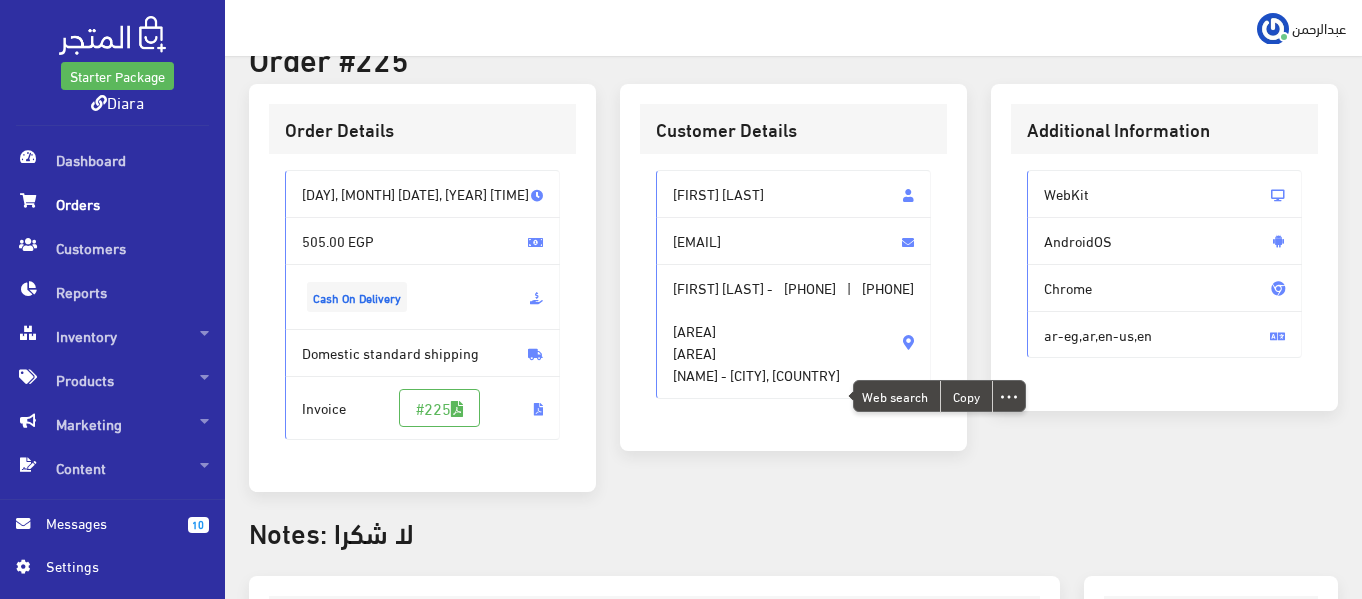 copy on "مبارك - Al Mansourah, Egypt" 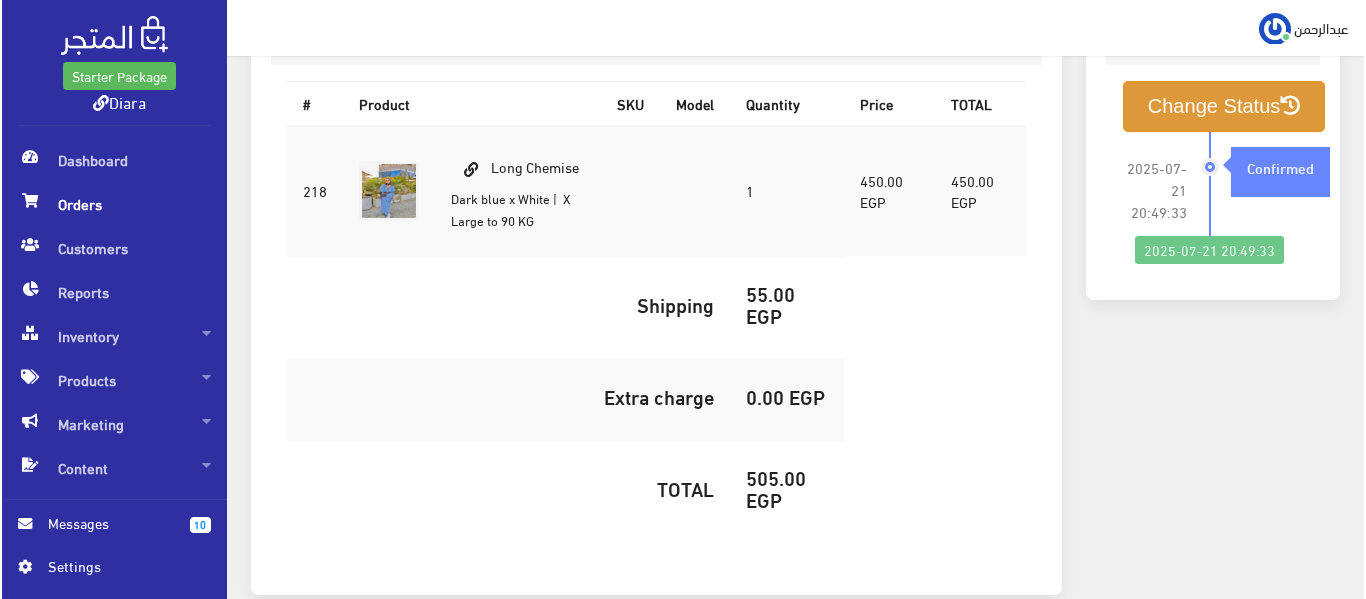 scroll, scrollTop: 490, scrollLeft: 0, axis: vertical 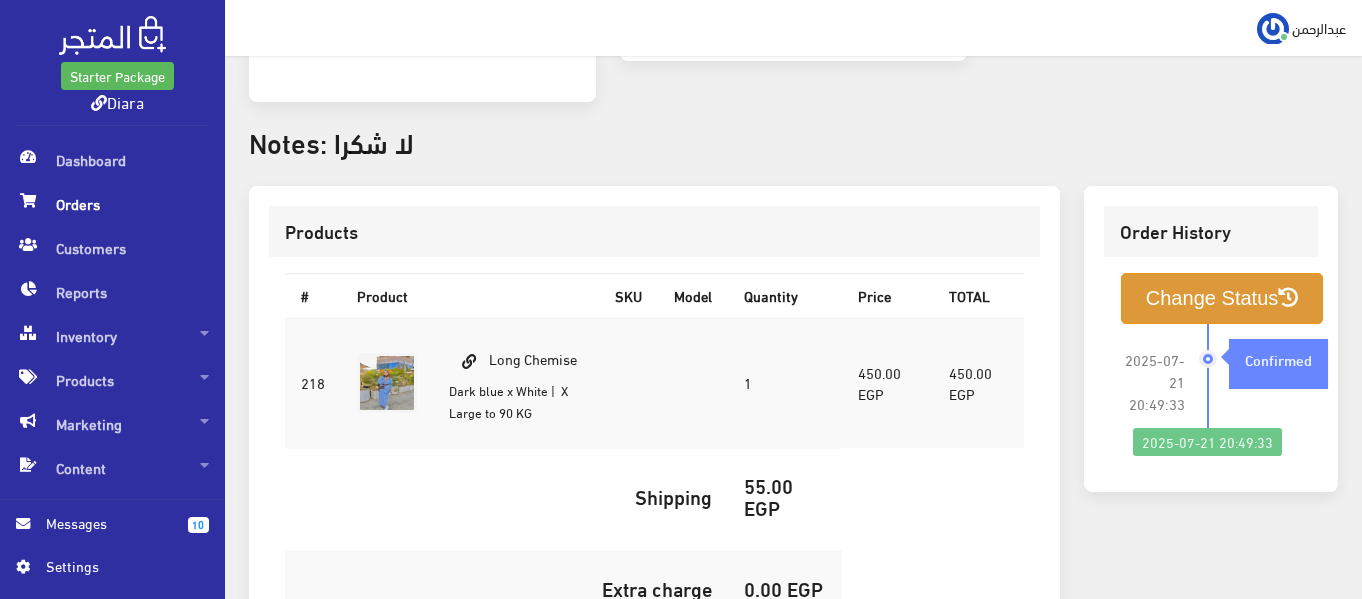 click on "Change Status" at bounding box center (1222, 298) 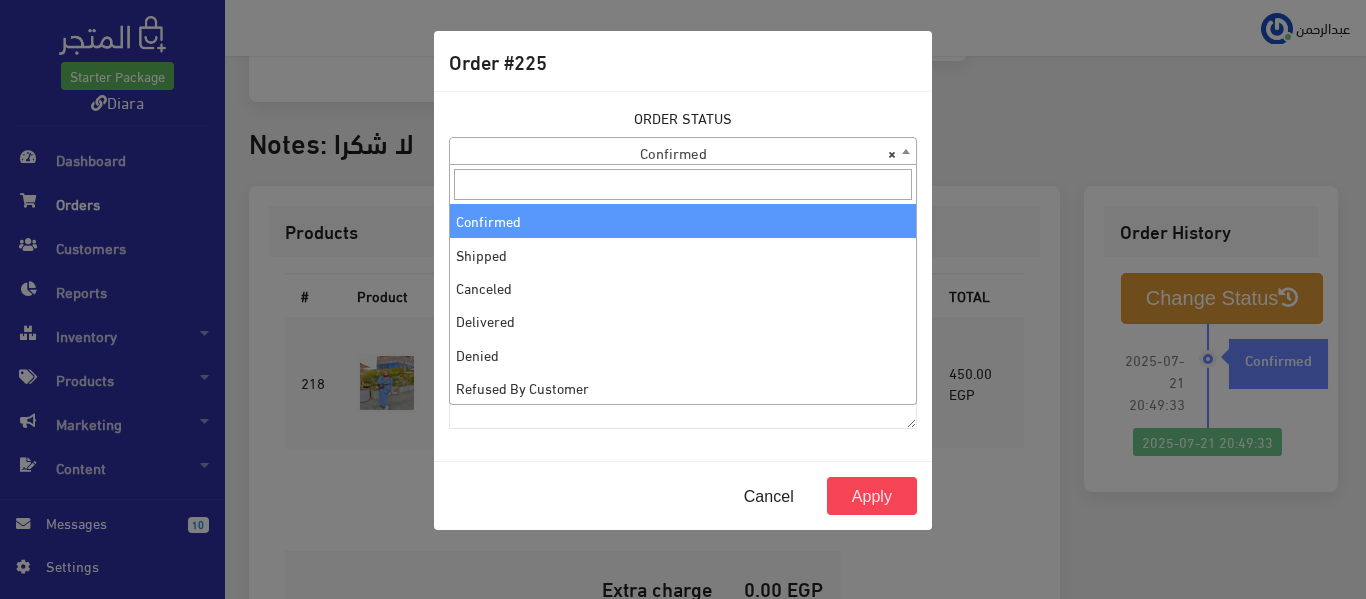 click on "× Confirmed" at bounding box center (683, 152) 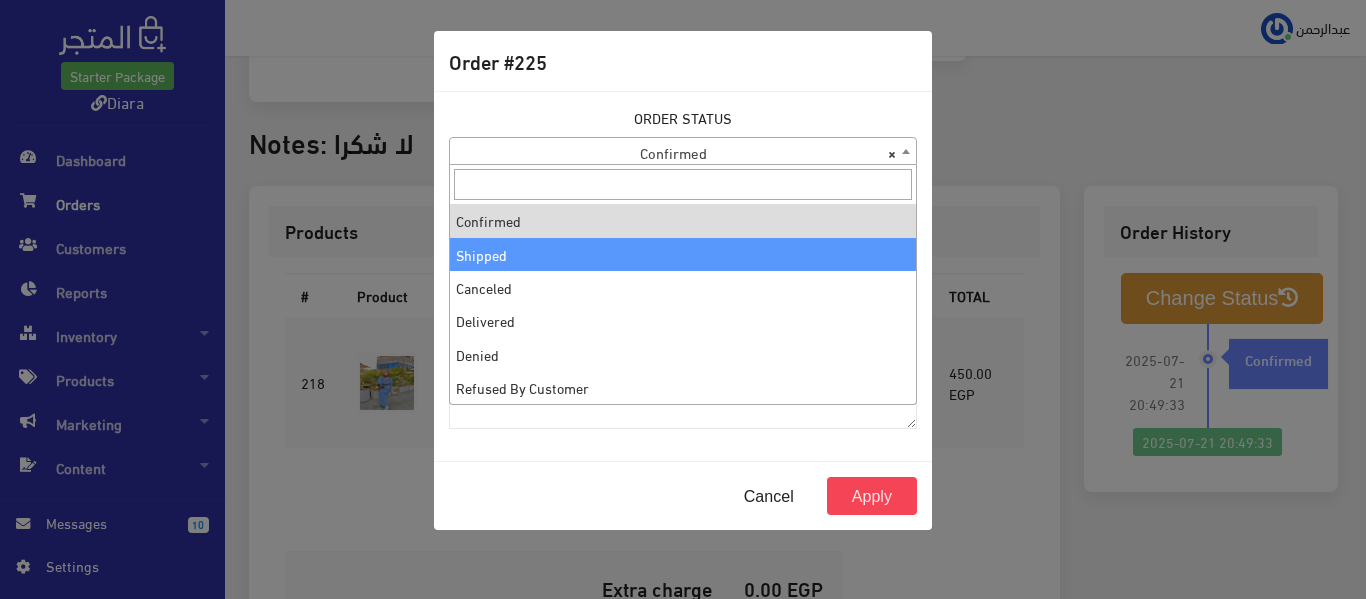 select on "2" 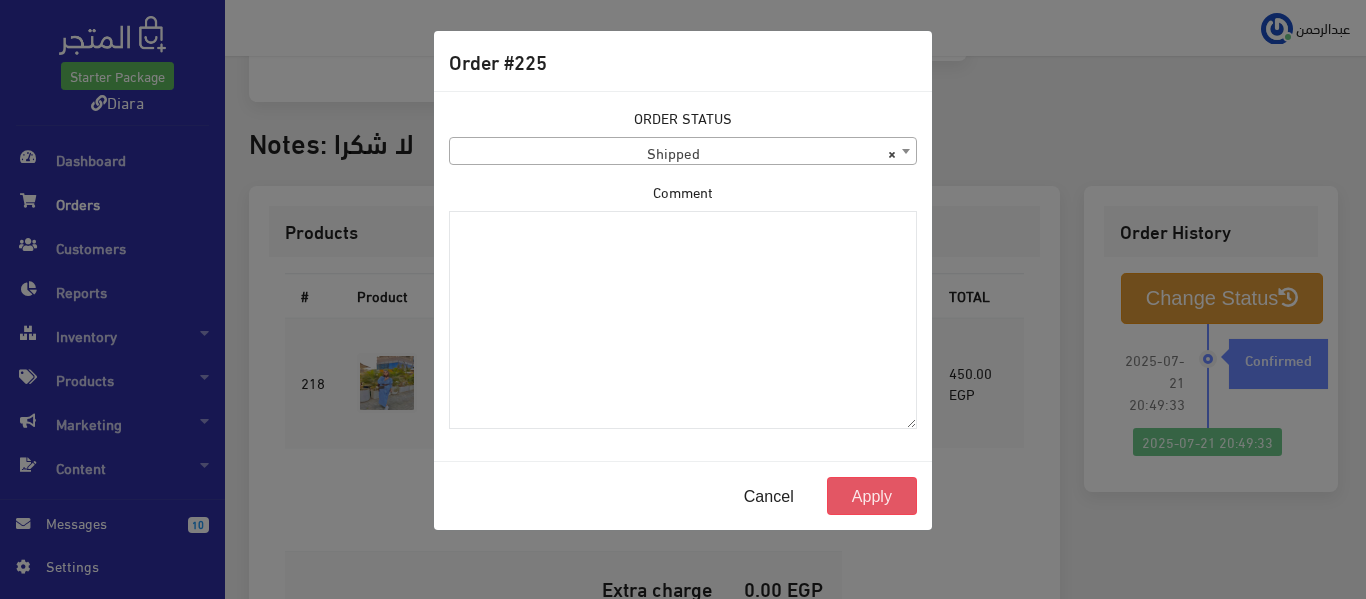 click on "Apply" at bounding box center [872, 496] 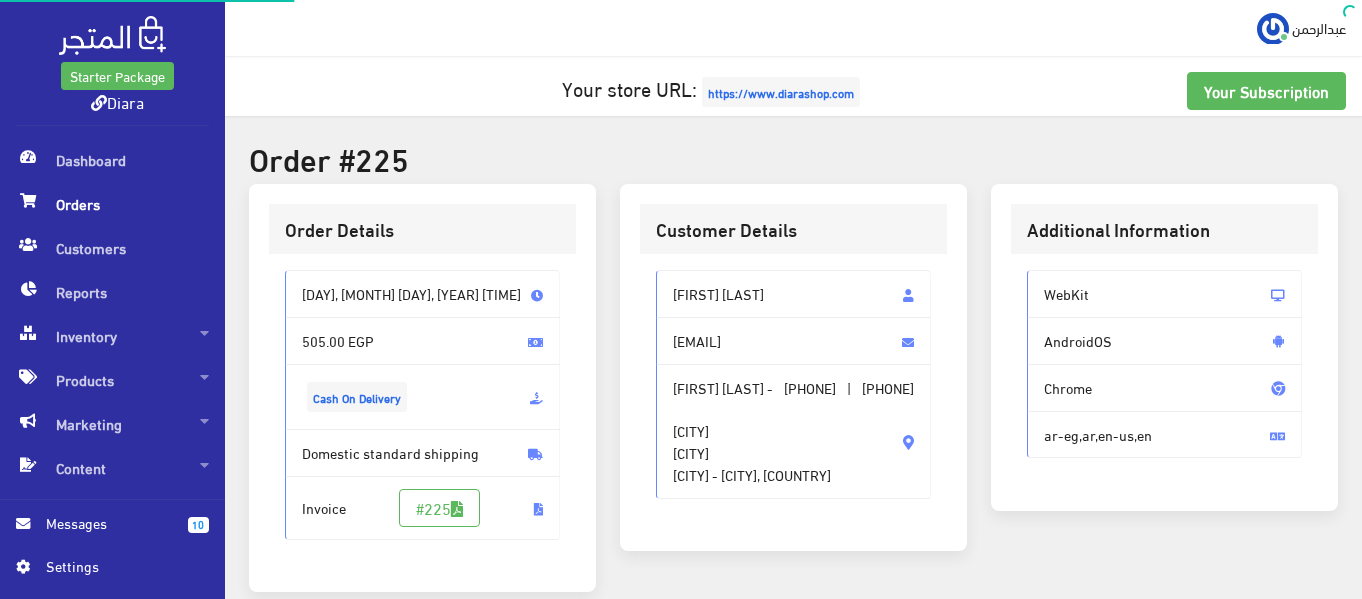 scroll, scrollTop: 0, scrollLeft: 0, axis: both 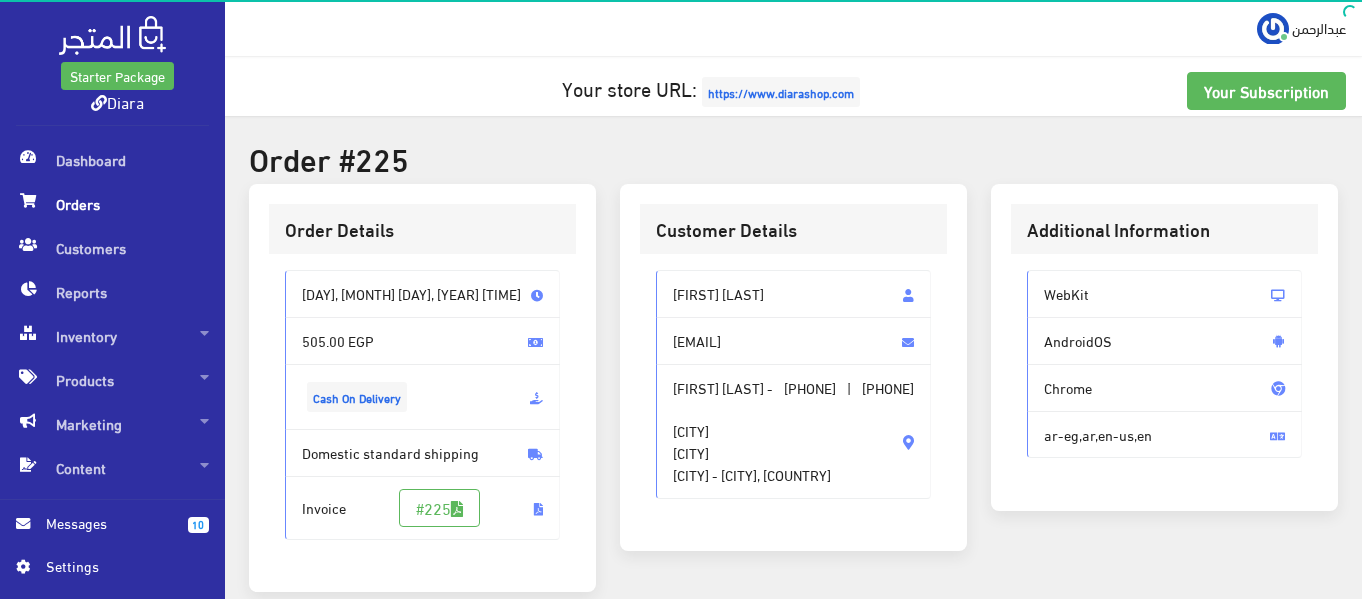 click on "Orders" at bounding box center (112, 204) 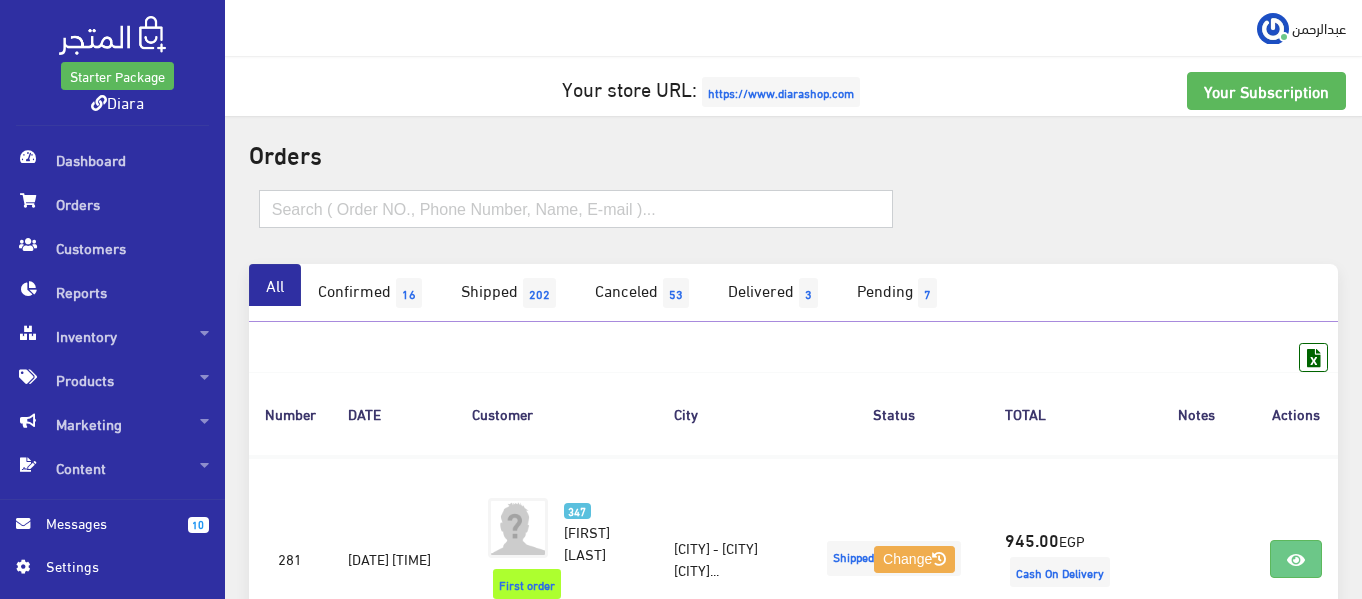 click at bounding box center (576, 209) 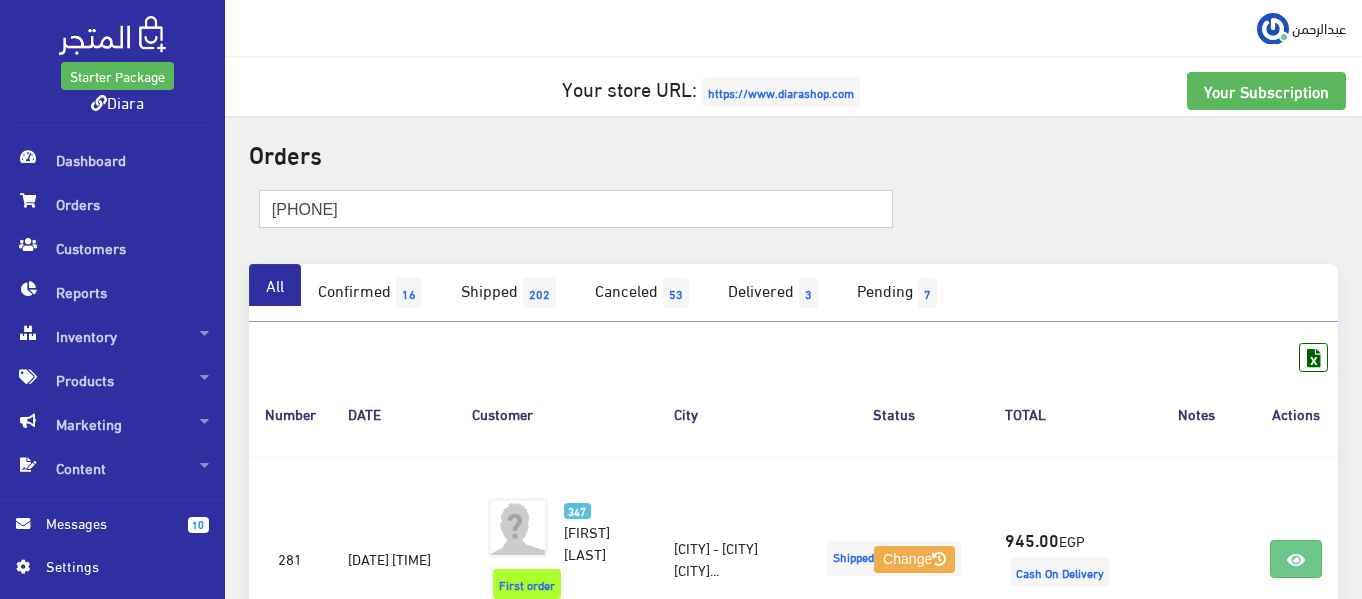 type on "[PHONE]" 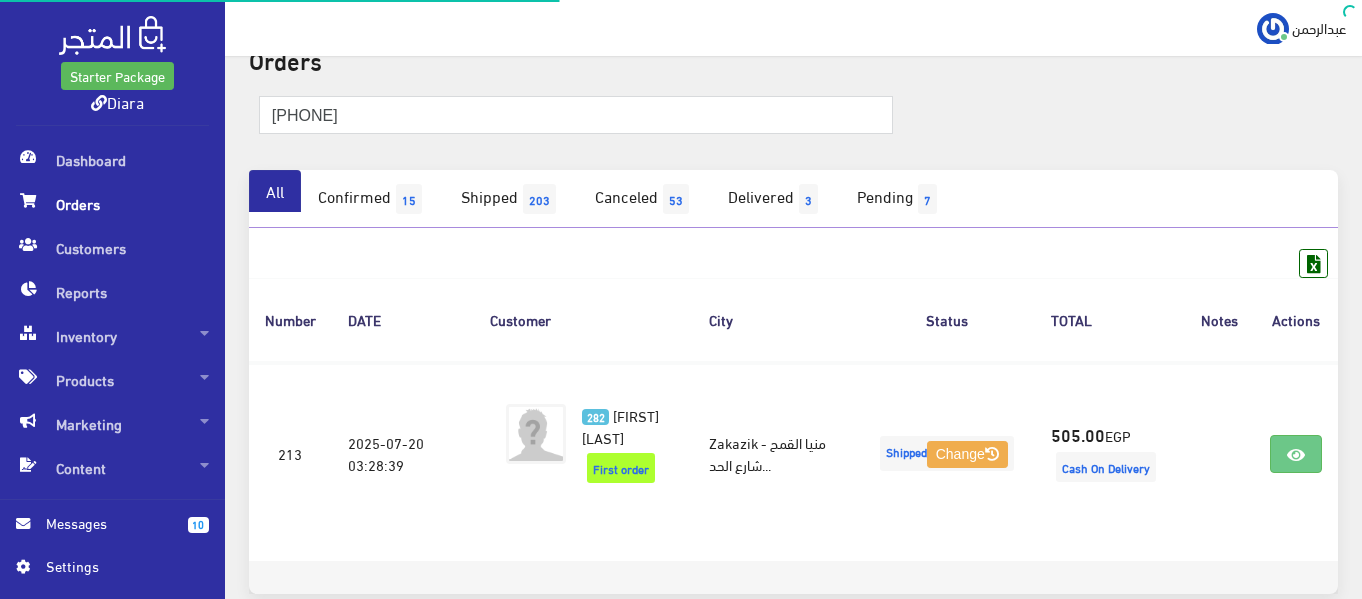scroll, scrollTop: 217, scrollLeft: 0, axis: vertical 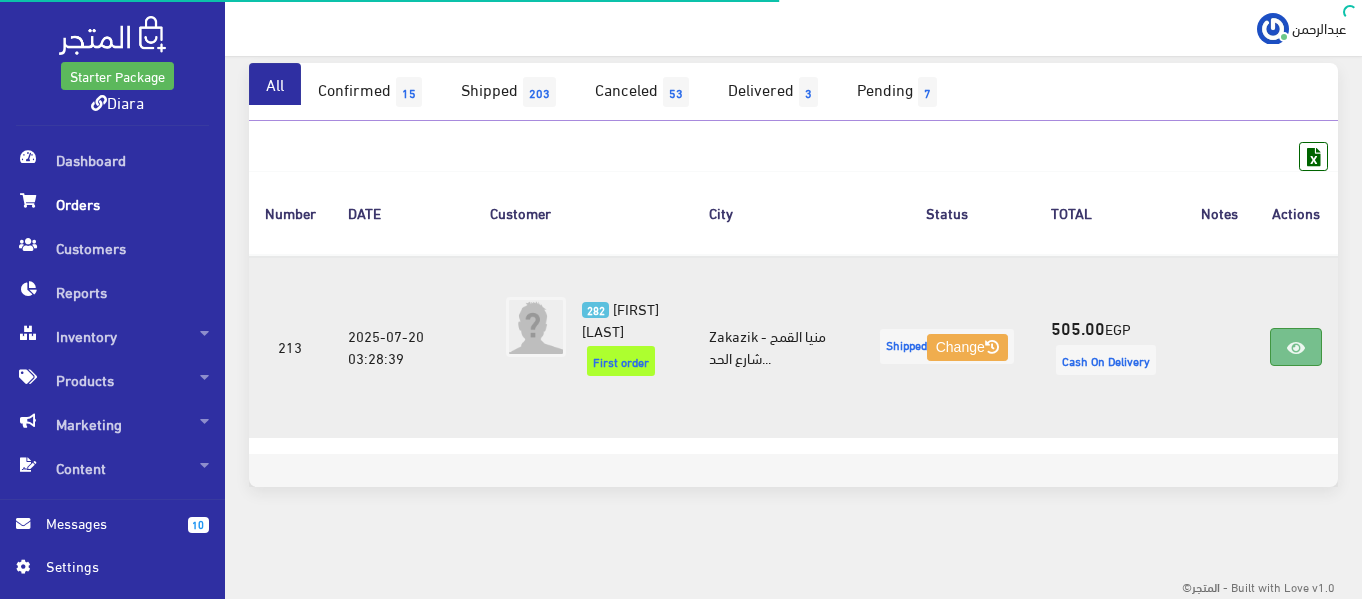 click at bounding box center (1296, 348) 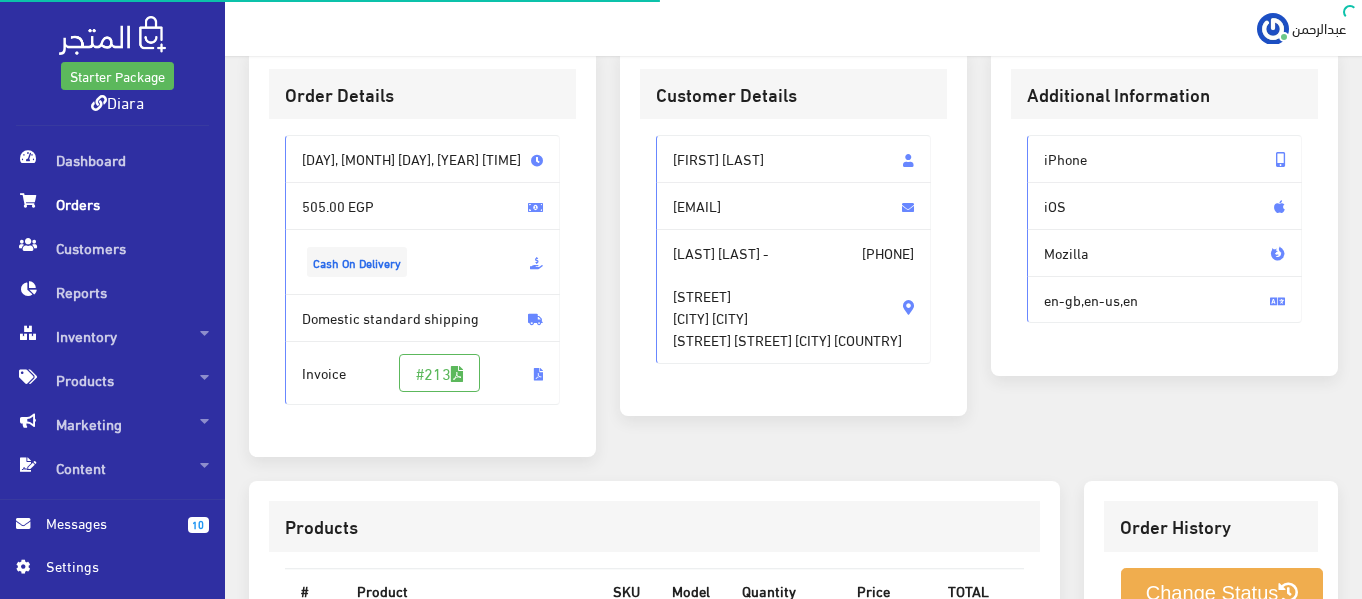 scroll, scrollTop: 300, scrollLeft: 0, axis: vertical 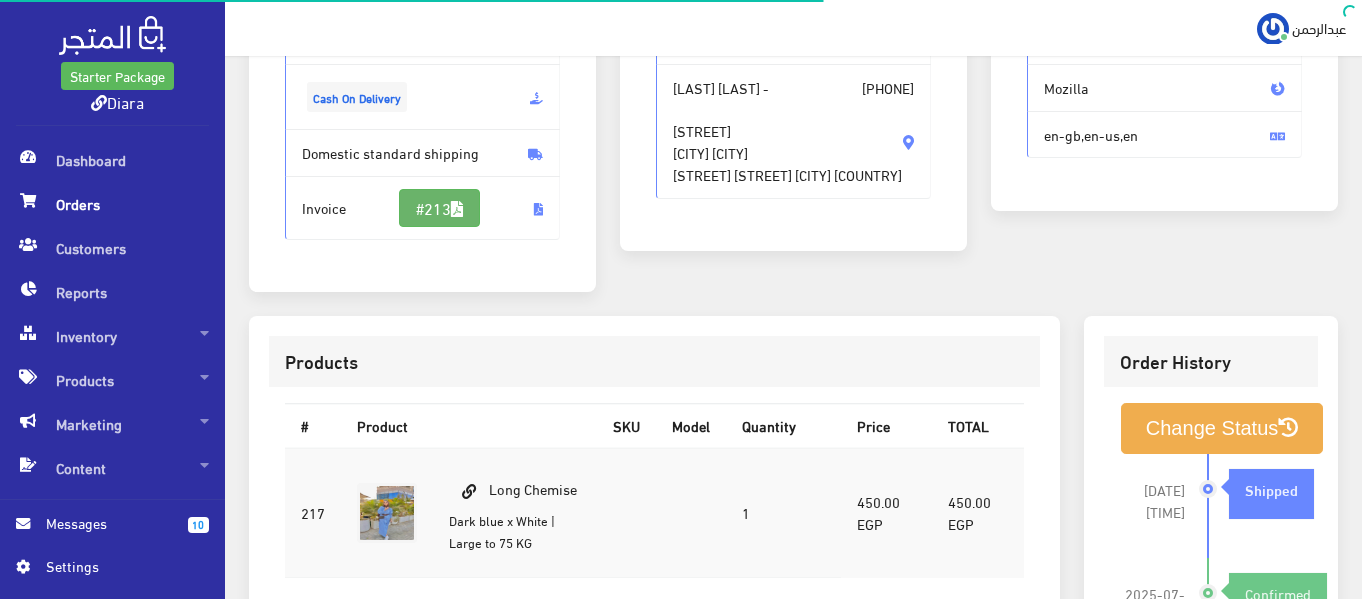 click at bounding box center [457, 209] 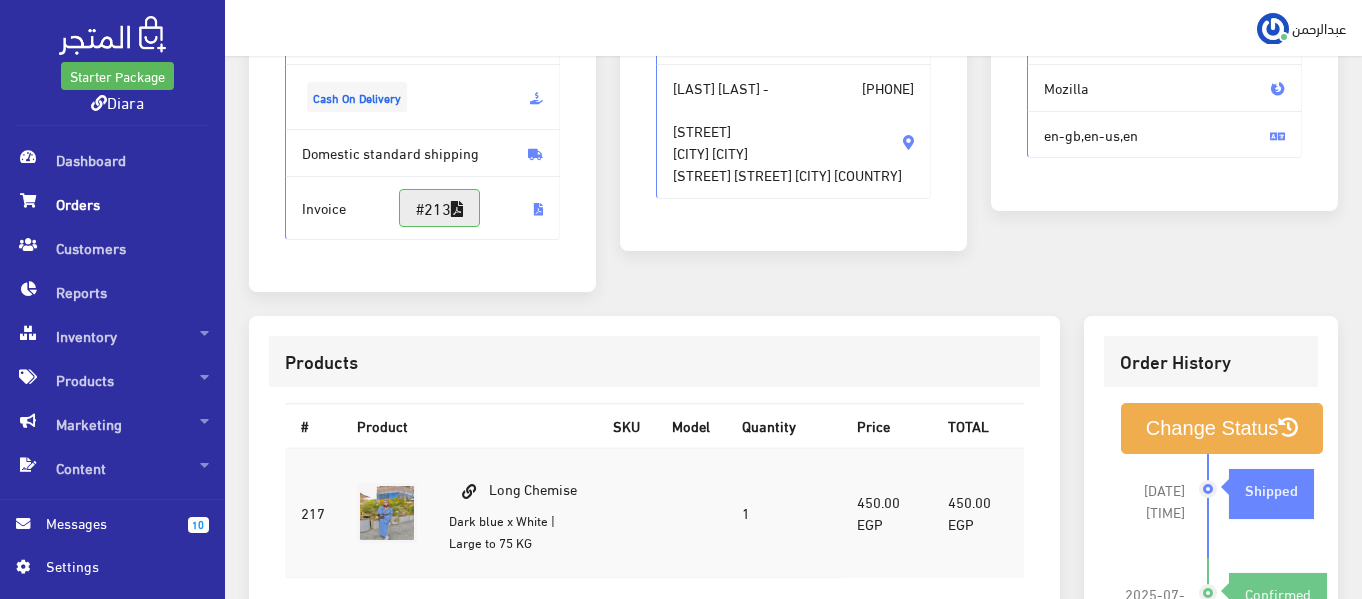 scroll, scrollTop: 0, scrollLeft: 0, axis: both 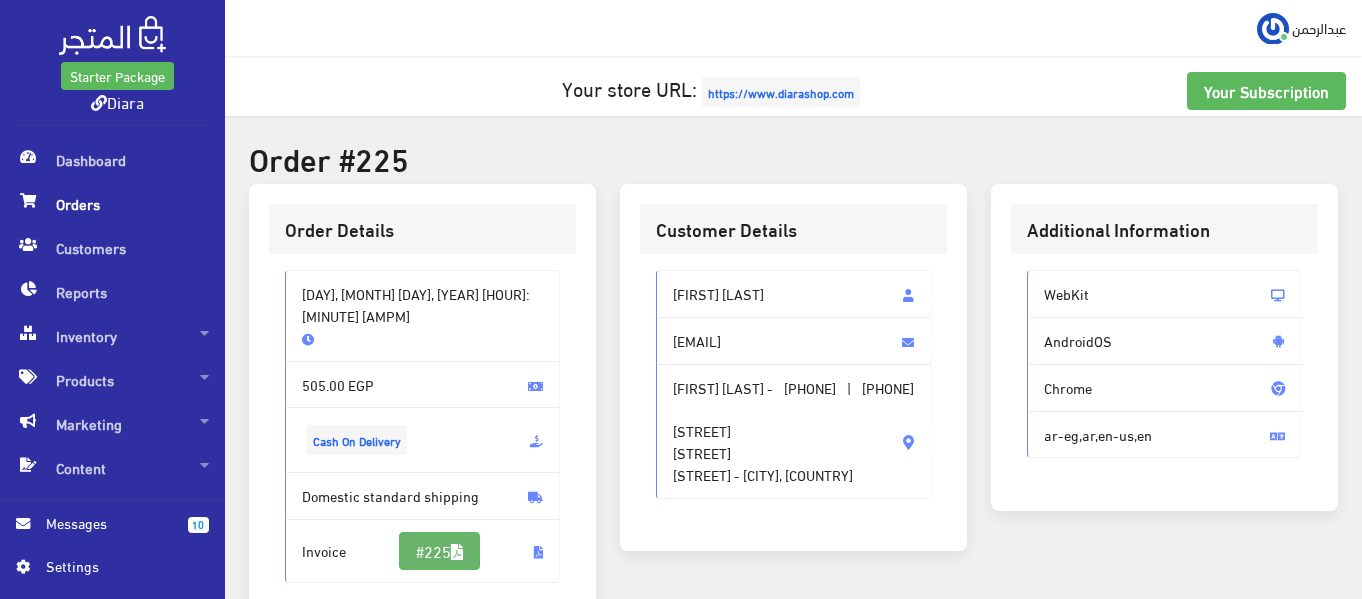click on "#225" at bounding box center [439, 551] 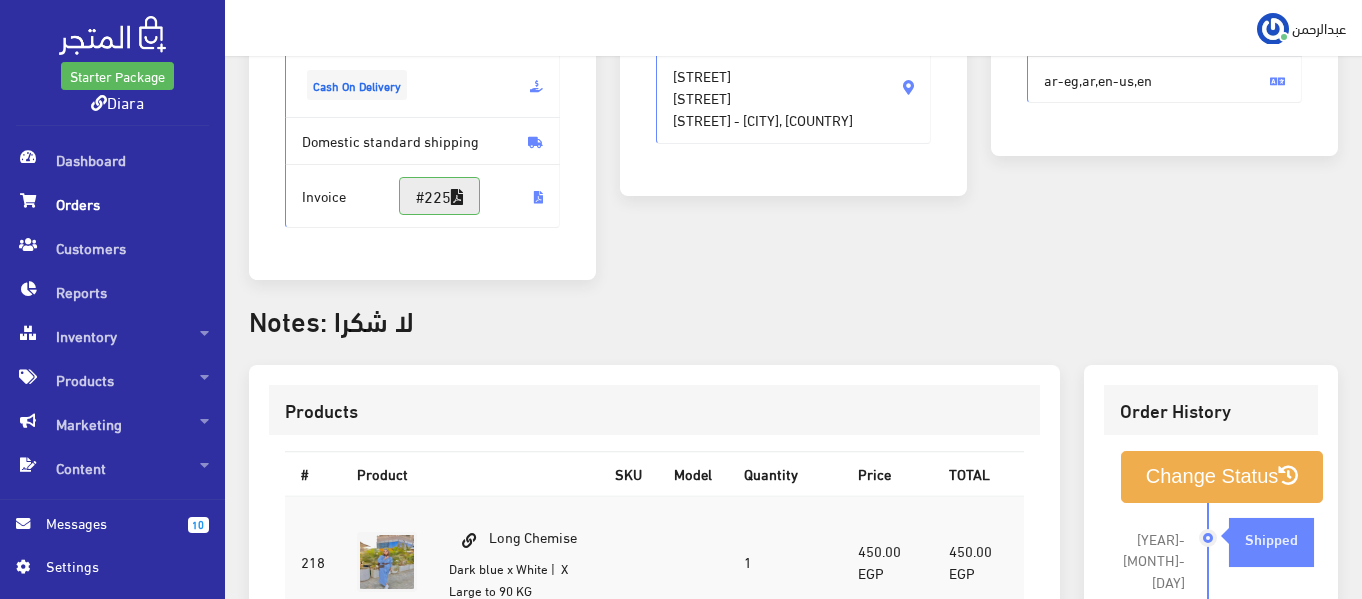 scroll, scrollTop: 400, scrollLeft: 0, axis: vertical 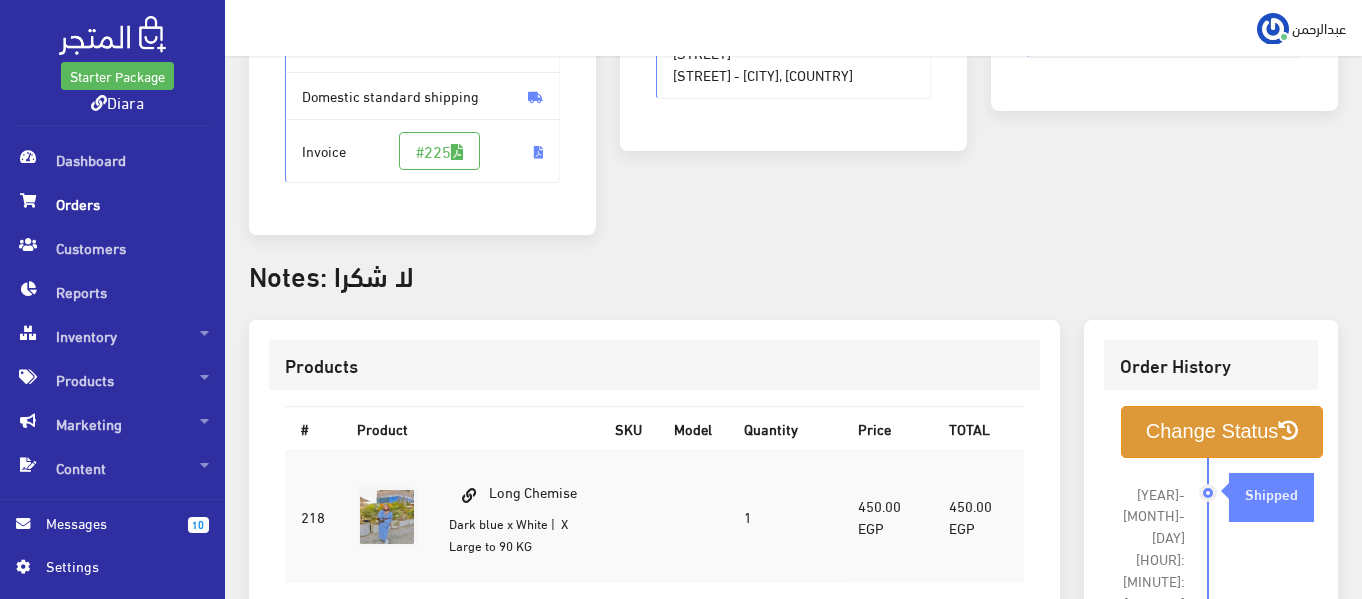 click on "Change Status" at bounding box center (1222, 431) 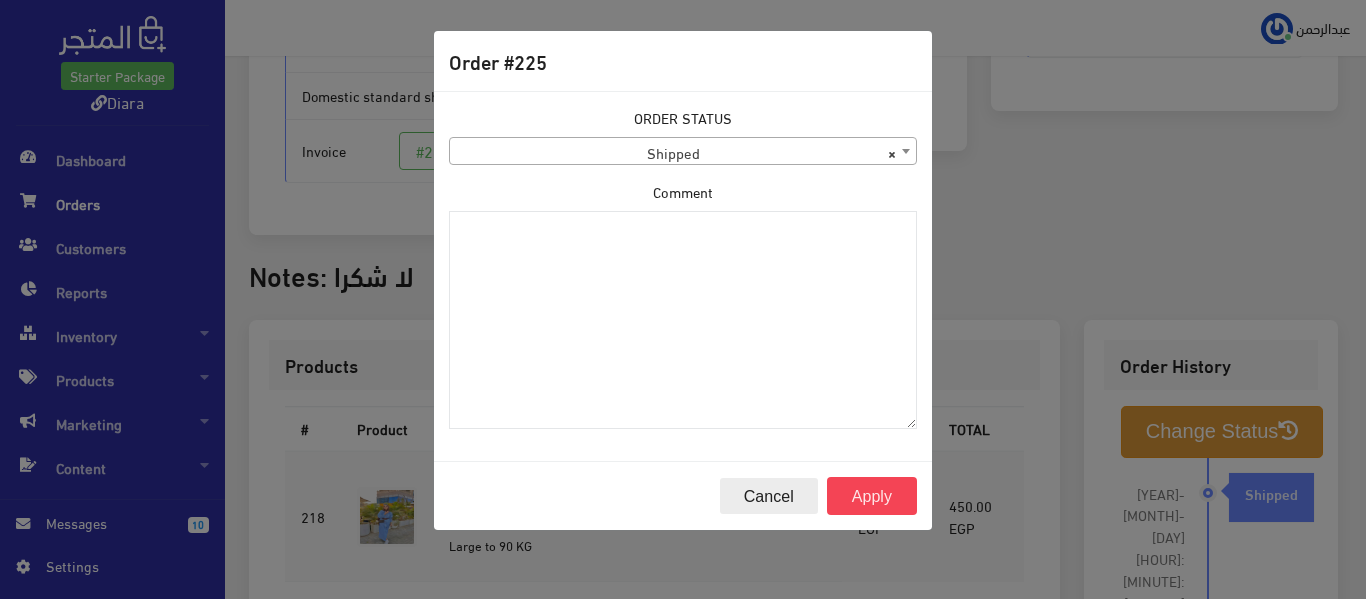 click on "Cancel" at bounding box center (769, 496) 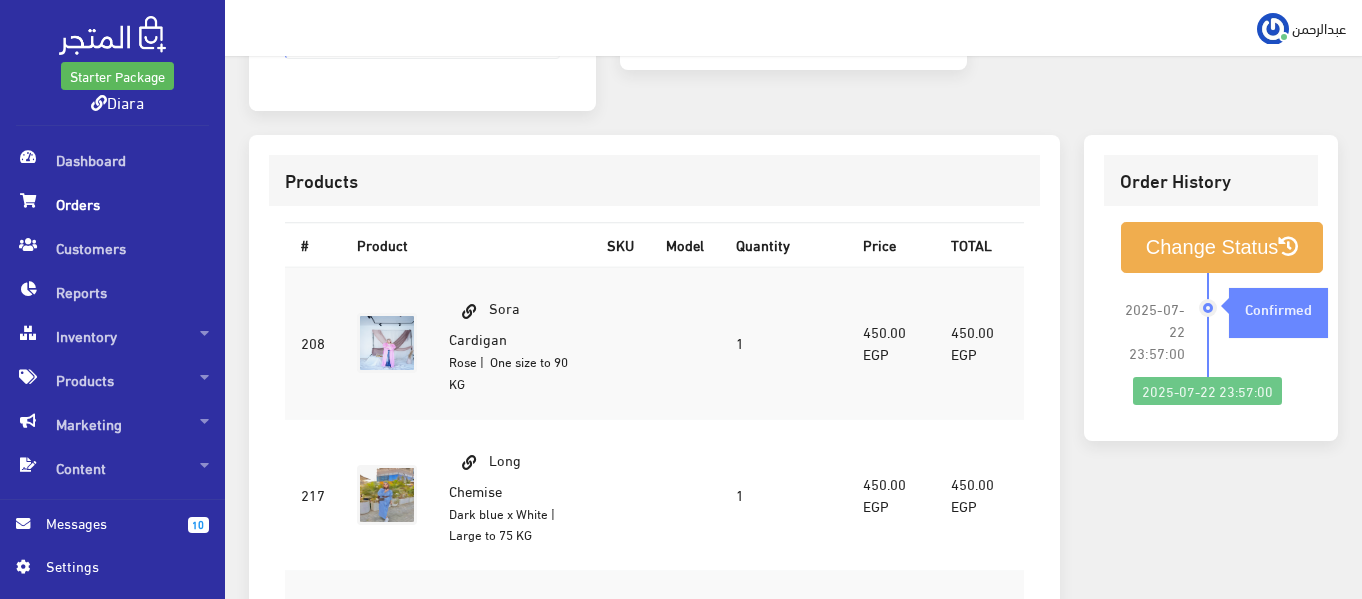 scroll, scrollTop: 180, scrollLeft: 0, axis: vertical 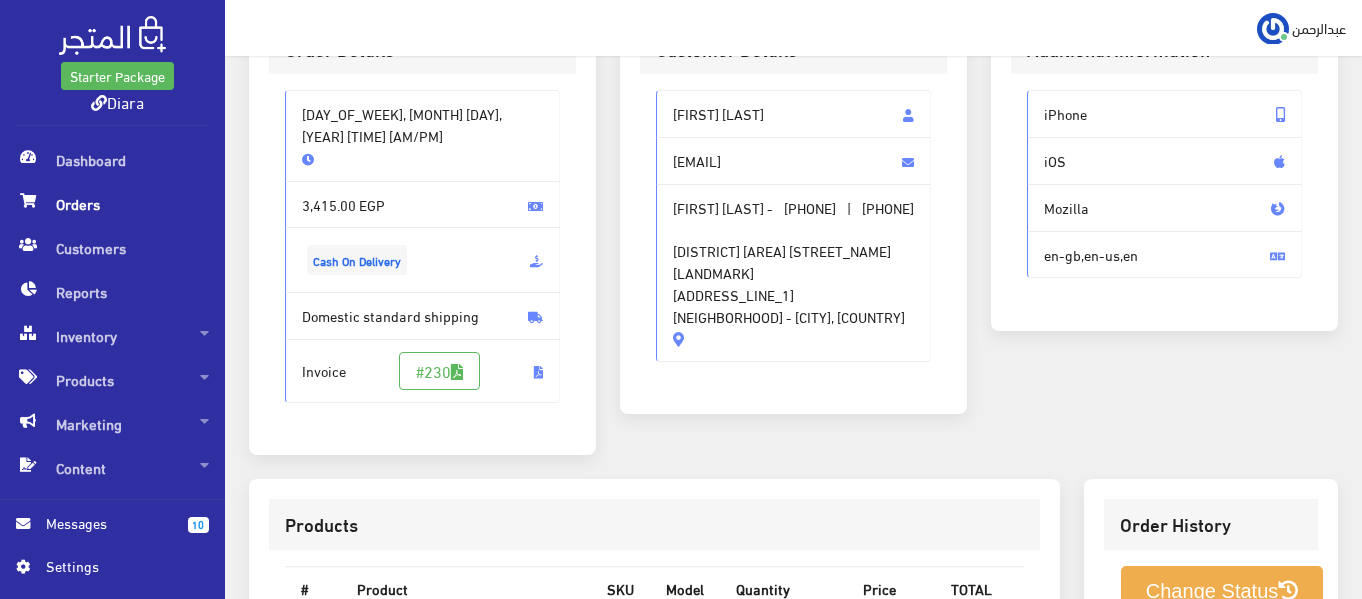 drag, startPoint x: 737, startPoint y: 348, endPoint x: 726, endPoint y: 303, distance: 46.32494 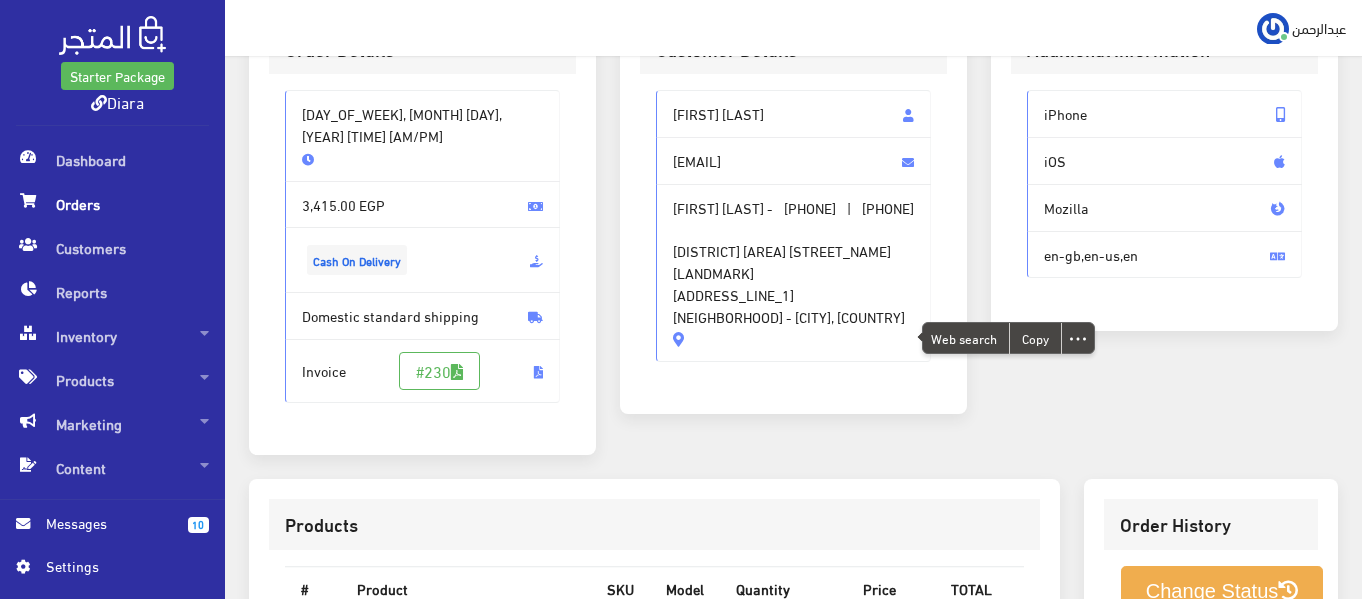 click on "[FIRST] [LAST]" at bounding box center [793, 114] 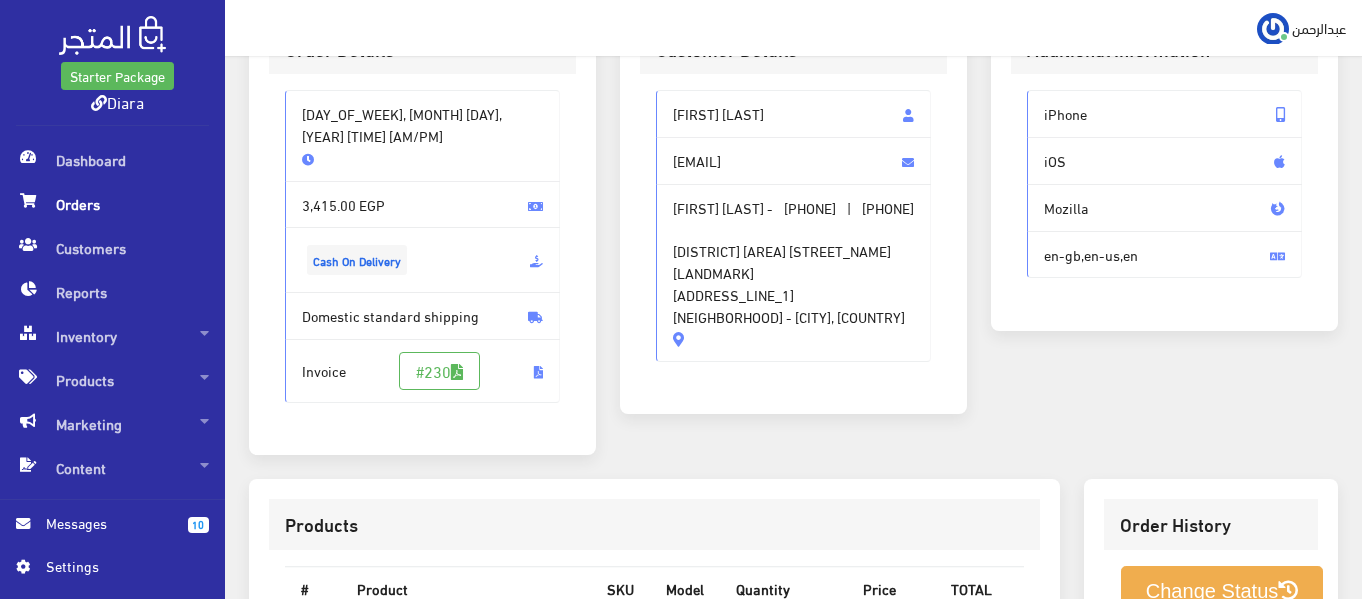 click on "[FIRST] [LAST]" at bounding box center [793, 114] 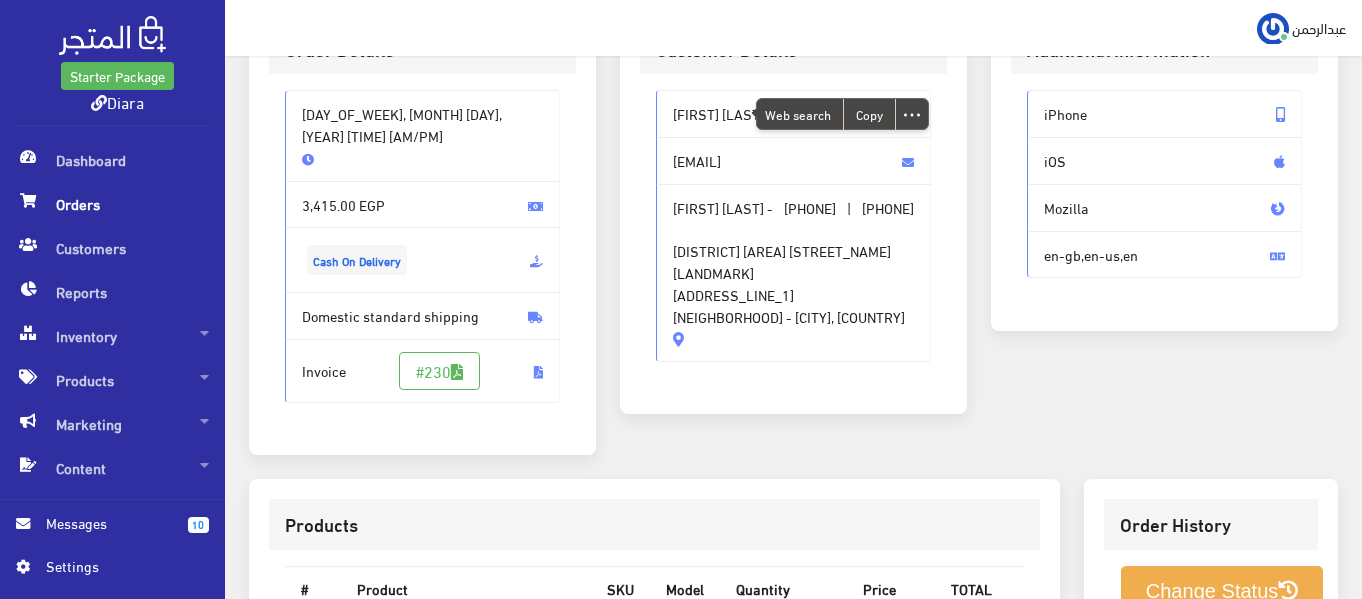 copy on "[FIRST] [LAST]" 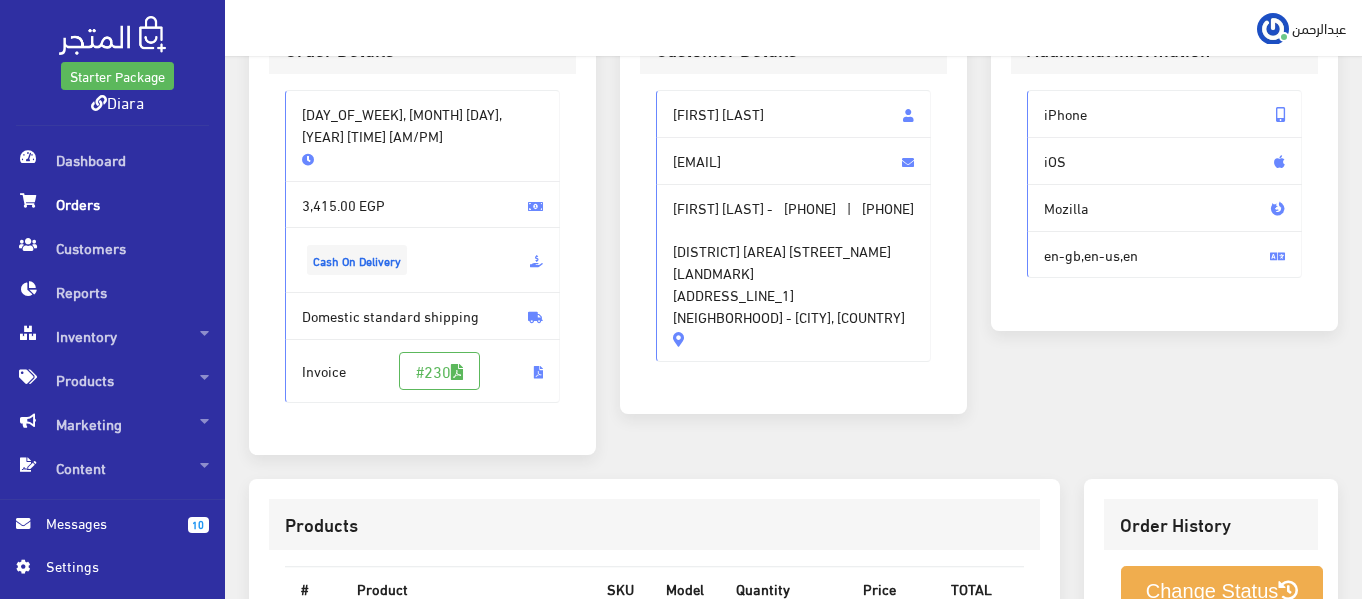 drag, startPoint x: 794, startPoint y: 203, endPoint x: 882, endPoint y: 210, distance: 88.27797 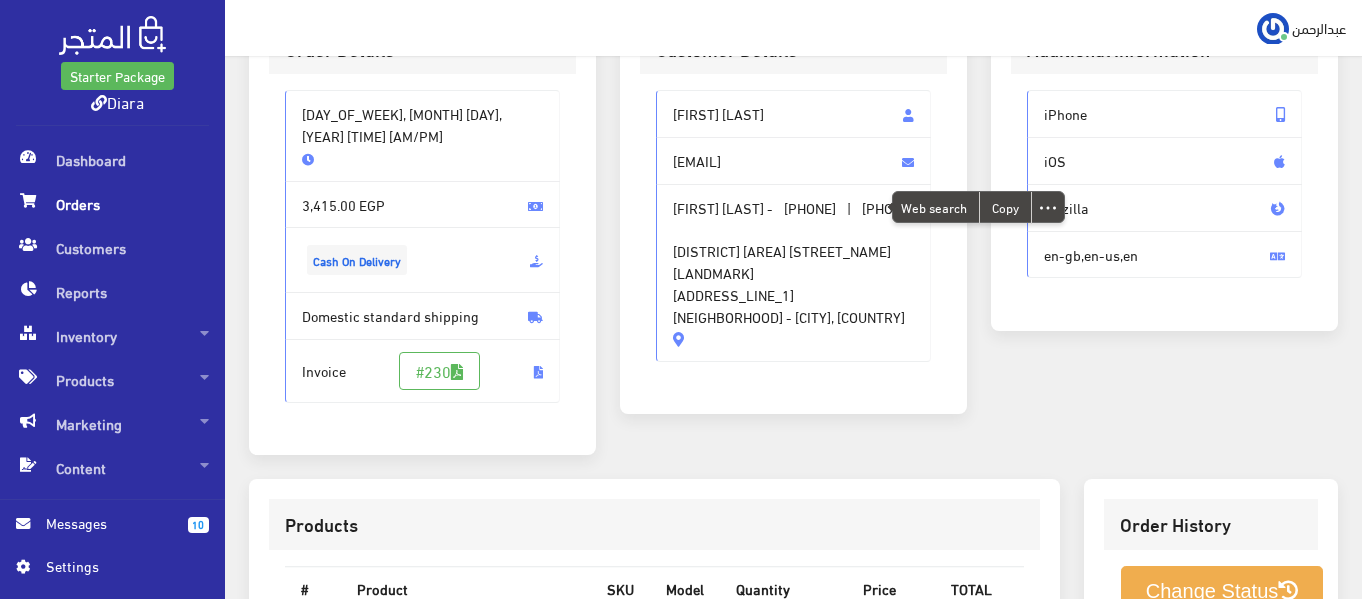 copy on "01093220271" 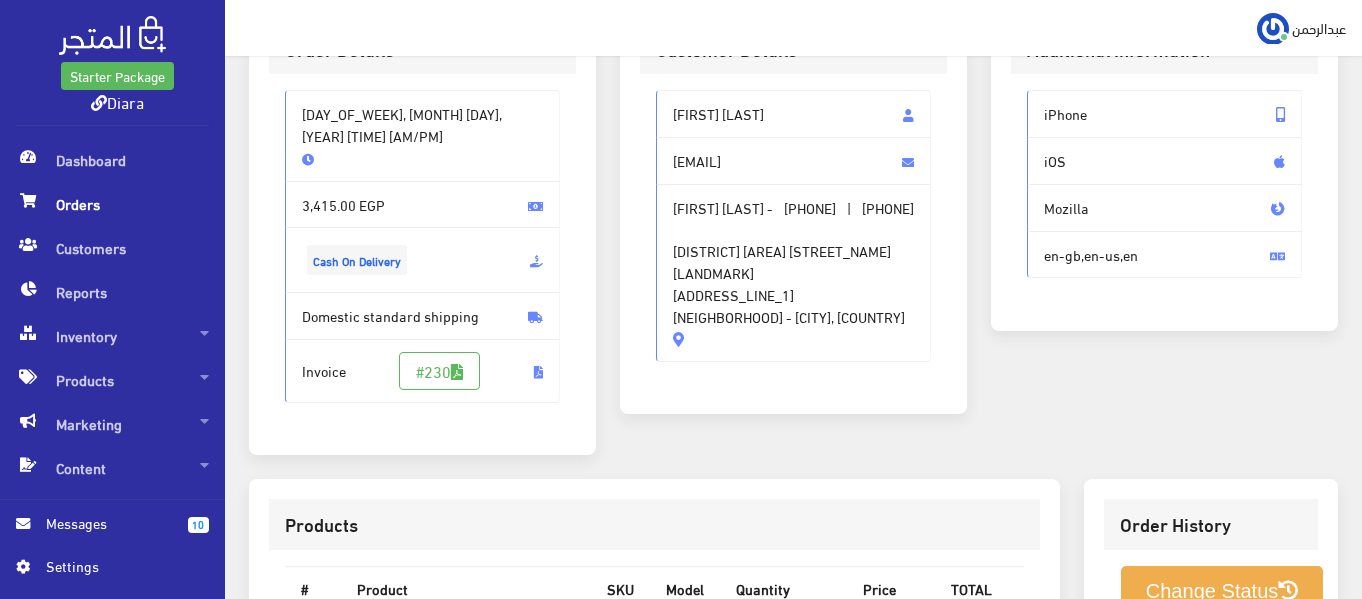 click on "الشروق الحي التاني شرق المجاورة الرابعه بجاور دار مصر
فيلا ٦٥
New maadi - Cairo, Egypt" at bounding box center [793, 273] 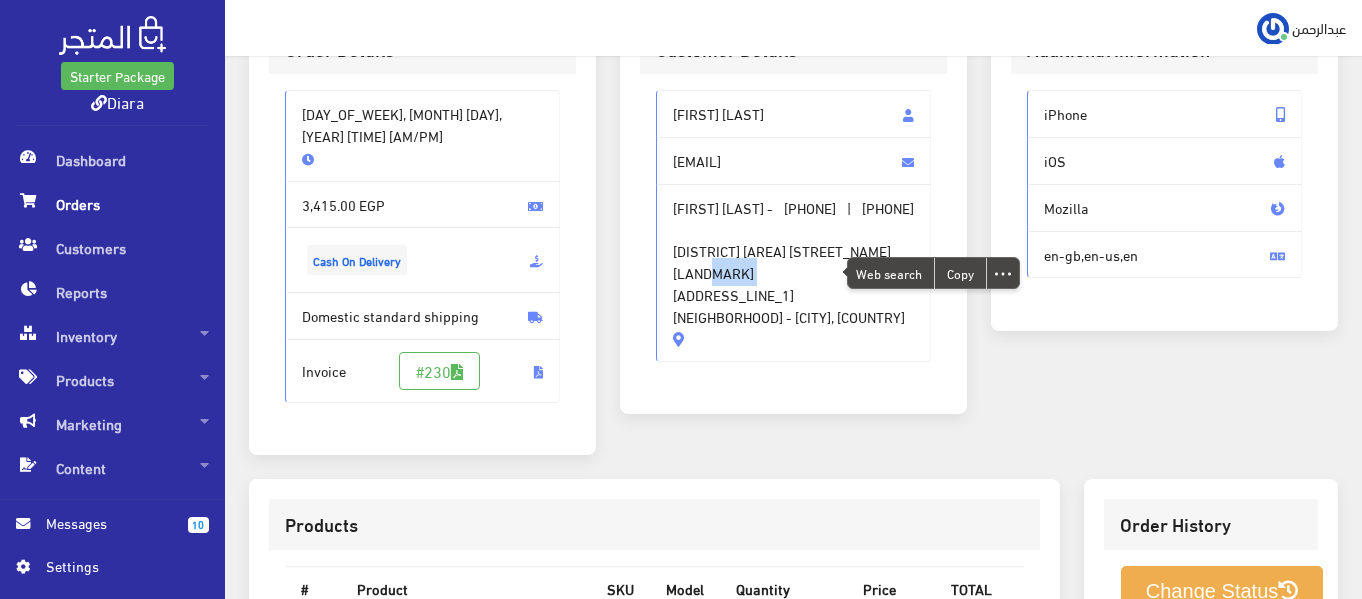 click on "الشروق الحي التاني شرق المجاورة الرابعه بجاور دار مصر
فيلا ٦٥
New maadi - Cairo, Egypt" at bounding box center [793, 273] 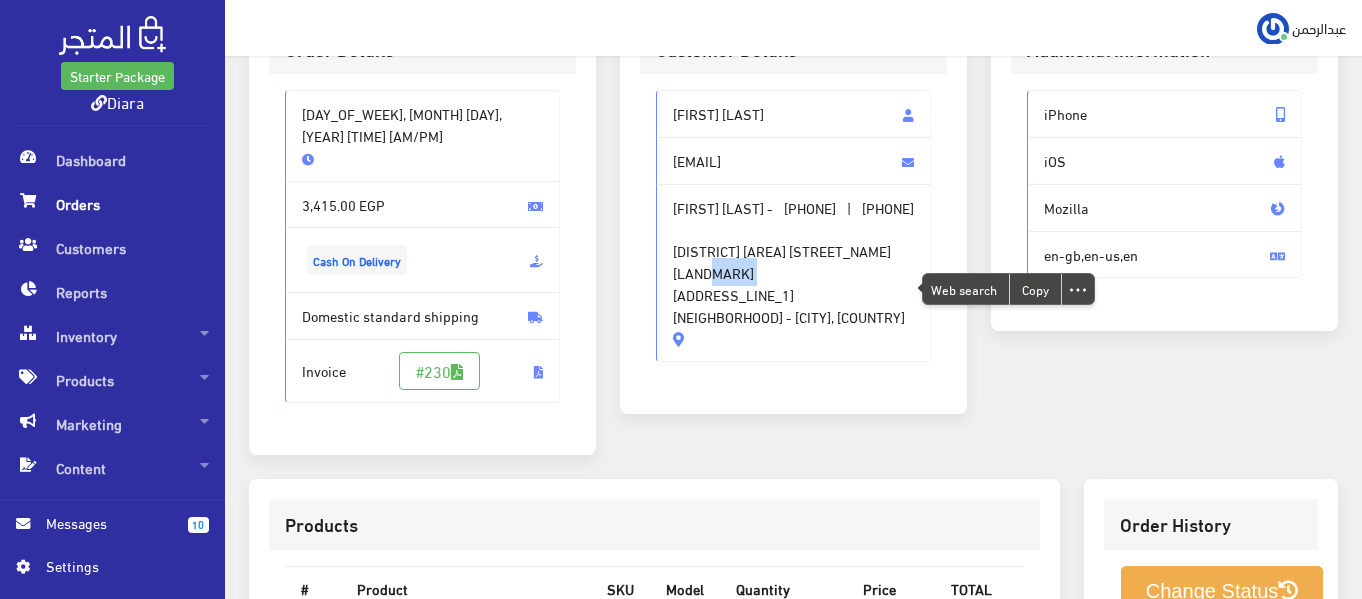 copy on "الشروق الحي التاني شرق المجاورة الرابعه بجاور دار مصر" 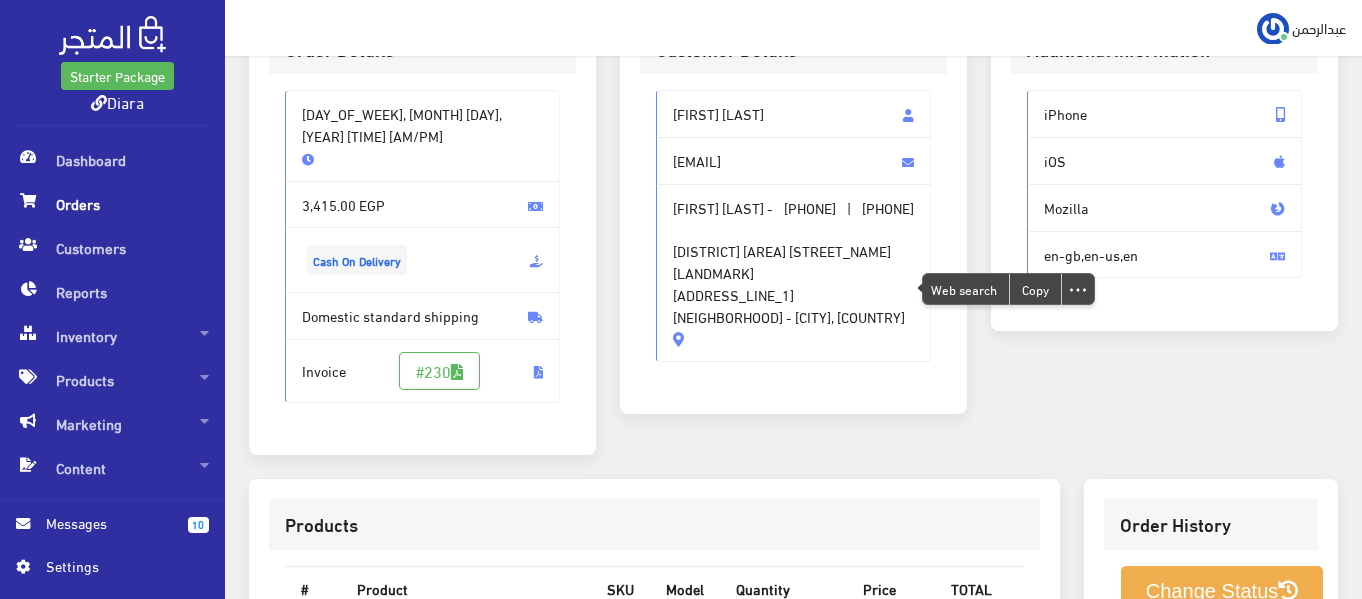 click on "الشروق الحي التاني شرق المجاورة الرابعه بجاور دار مصر
فيلا ٦٥
New maadi - Cairo, Egypt" at bounding box center [793, 273] 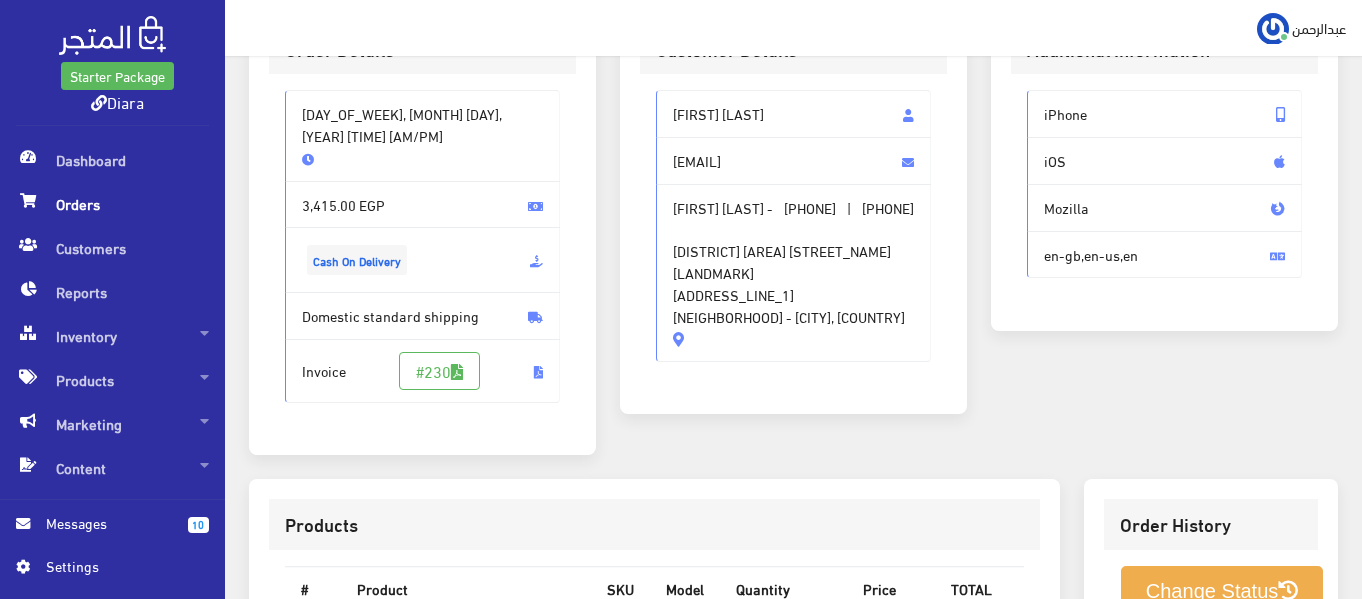 click on "الشروق الحي التاني شرق المجاورة الرابعه بجاور دار مصر
فيلا ٦٥
New maadi - Cairo, Egypt" at bounding box center [793, 273] 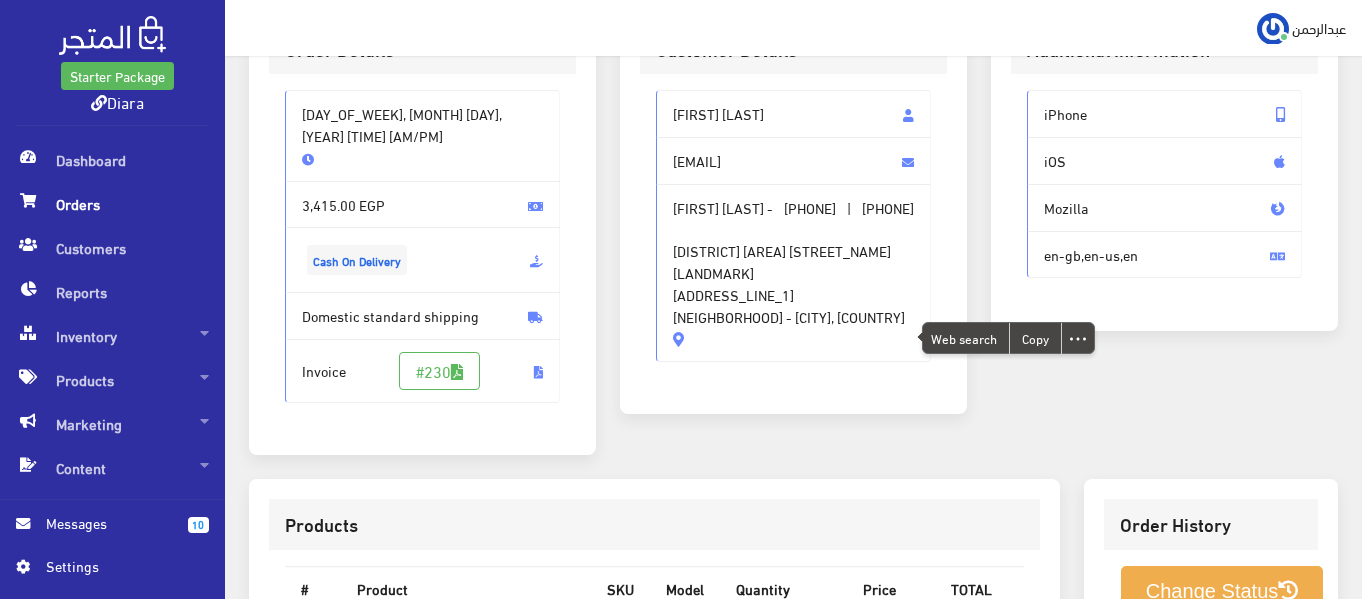 copy on "New maadi - Cairo, Egypt" 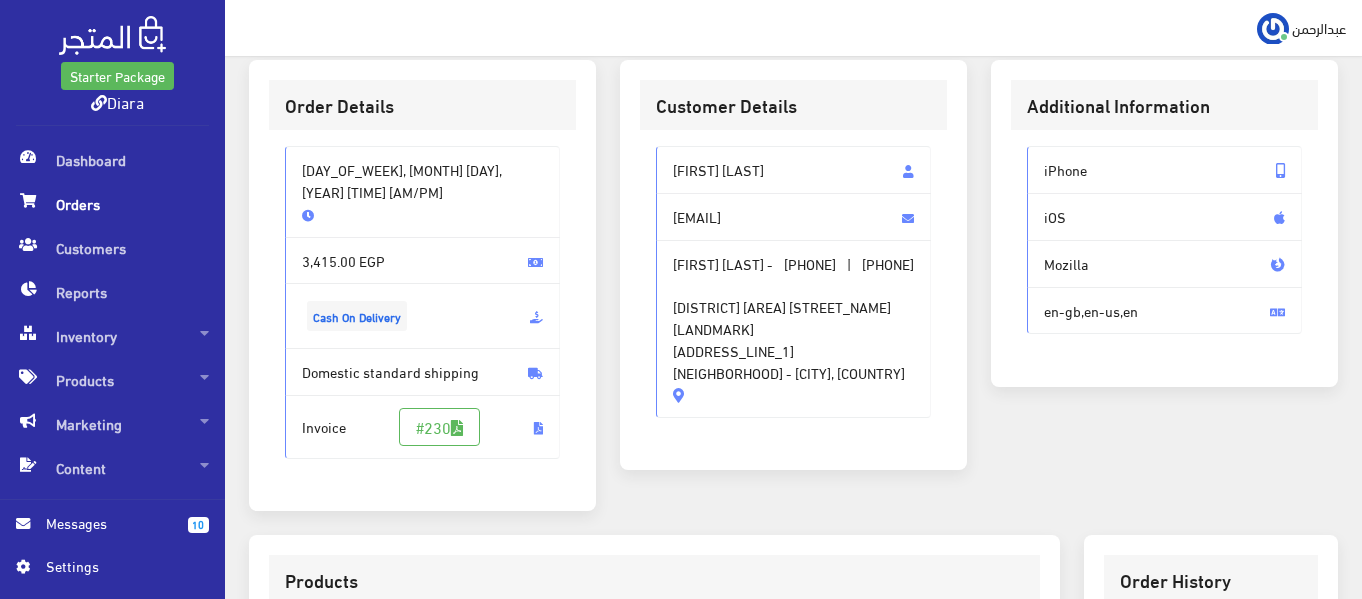 scroll, scrollTop: 100, scrollLeft: 0, axis: vertical 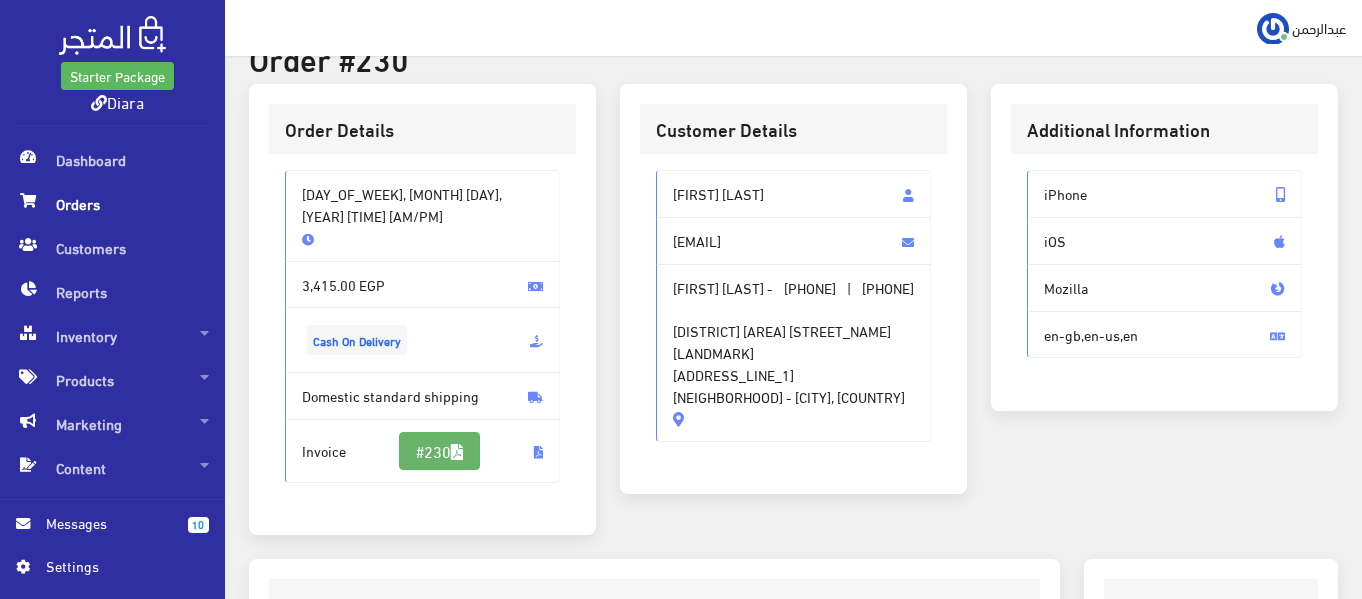 click on "#230" at bounding box center [439, 451] 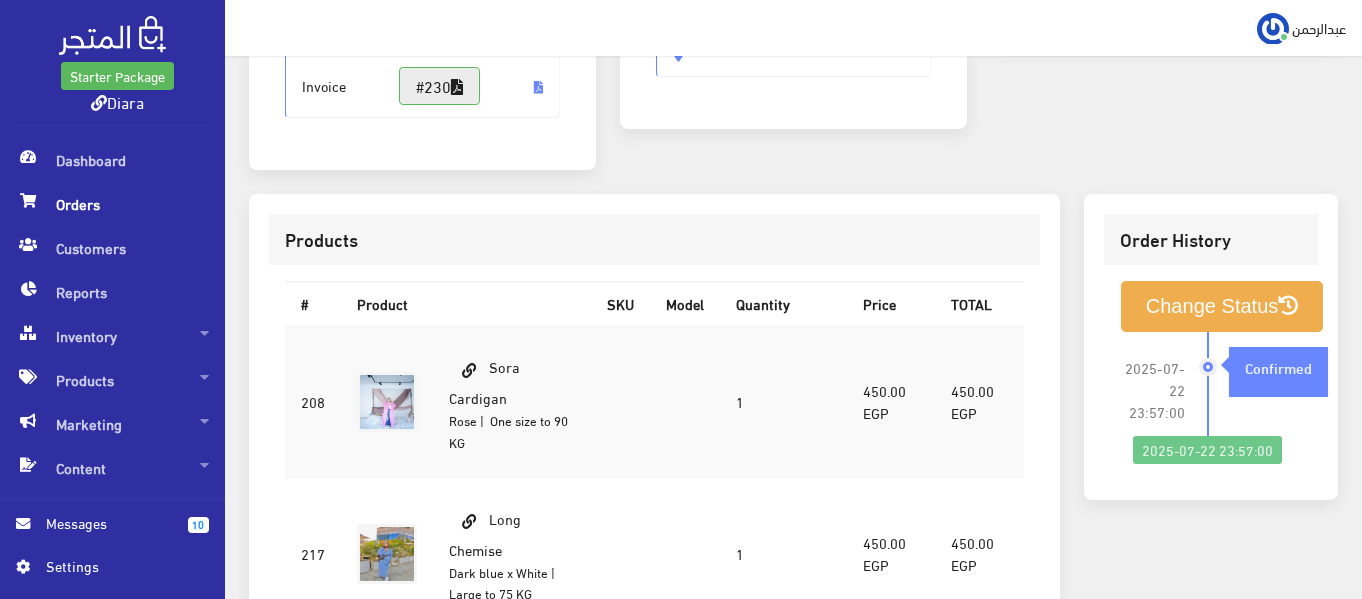 scroll, scrollTop: 500, scrollLeft: 0, axis: vertical 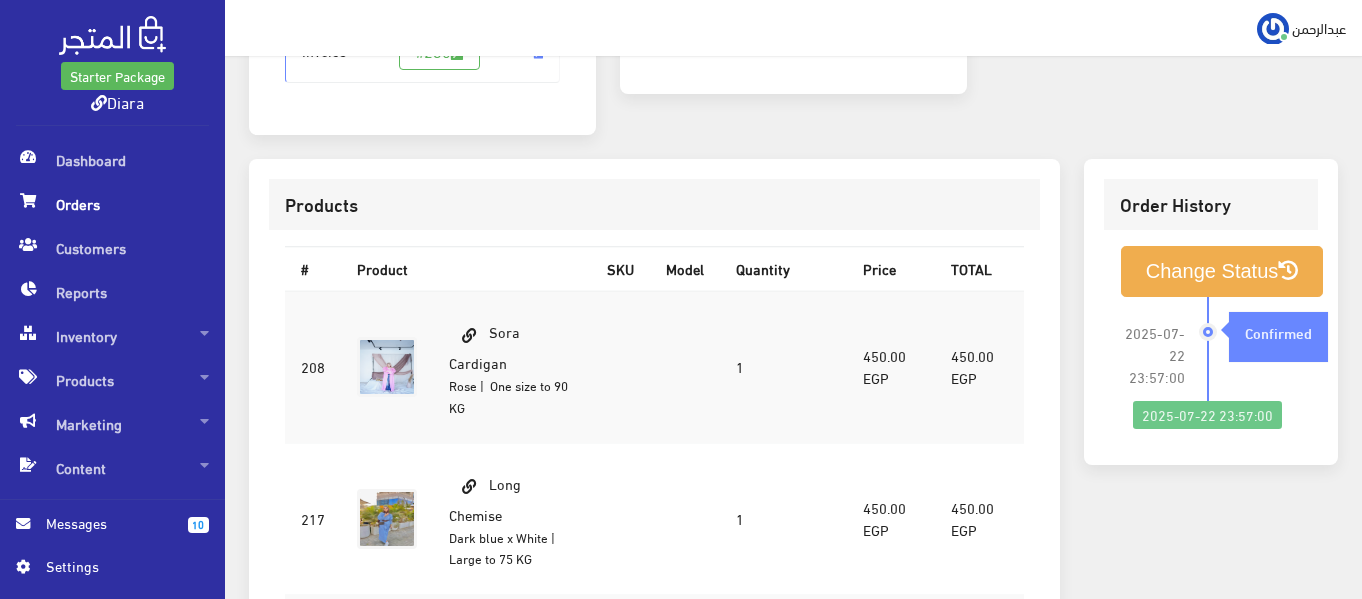 click on "Sora Cardigan
Rose
|
One size to 90 KG" at bounding box center [512, 367] 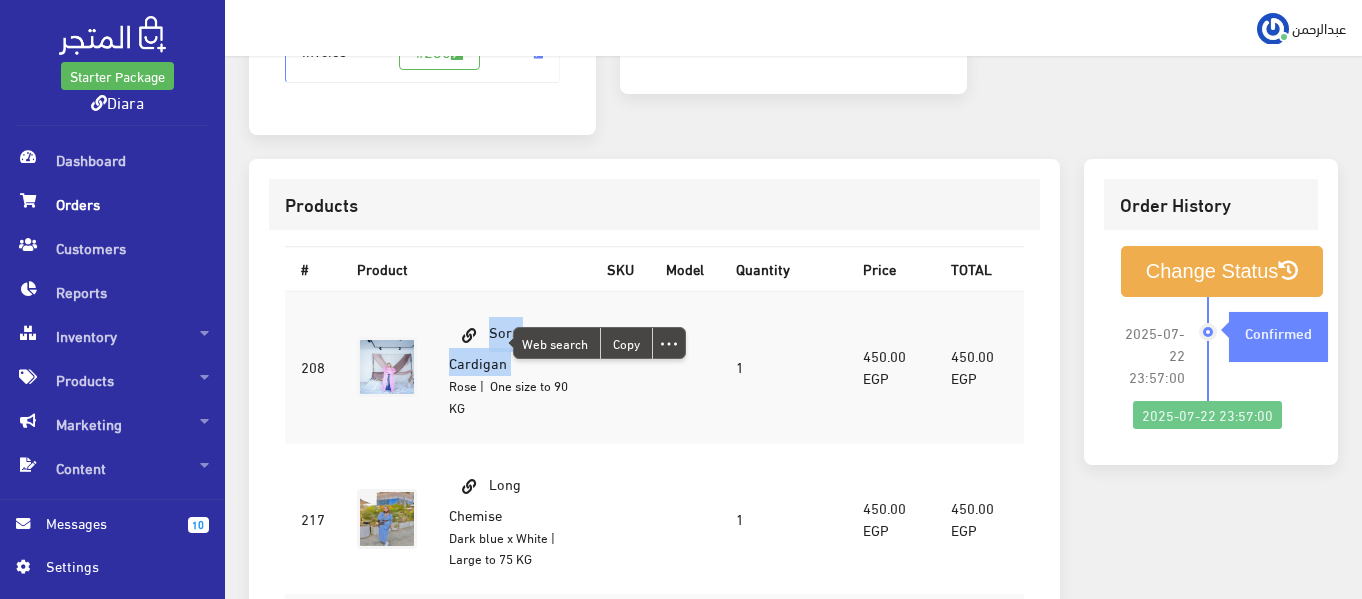 click on "Sora Cardigan
Rose
|
One size to 90 KG" at bounding box center [512, 367] 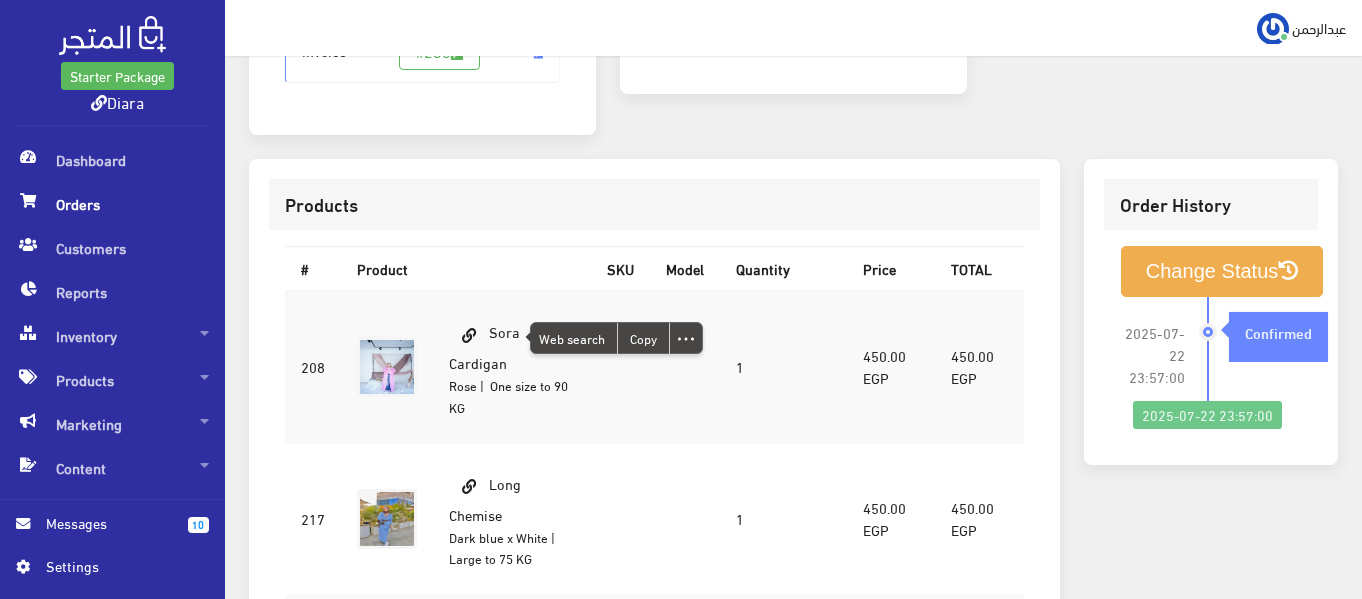click on "Rose" at bounding box center (463, 385) 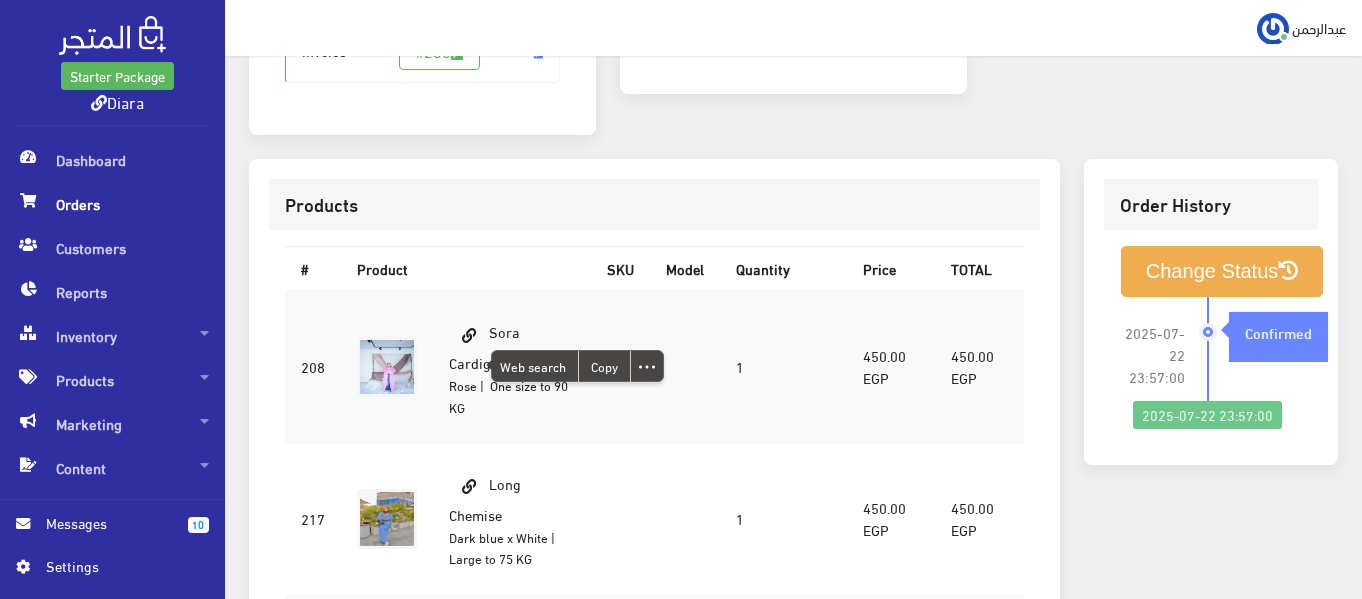 click on "Rose" at bounding box center [463, 385] 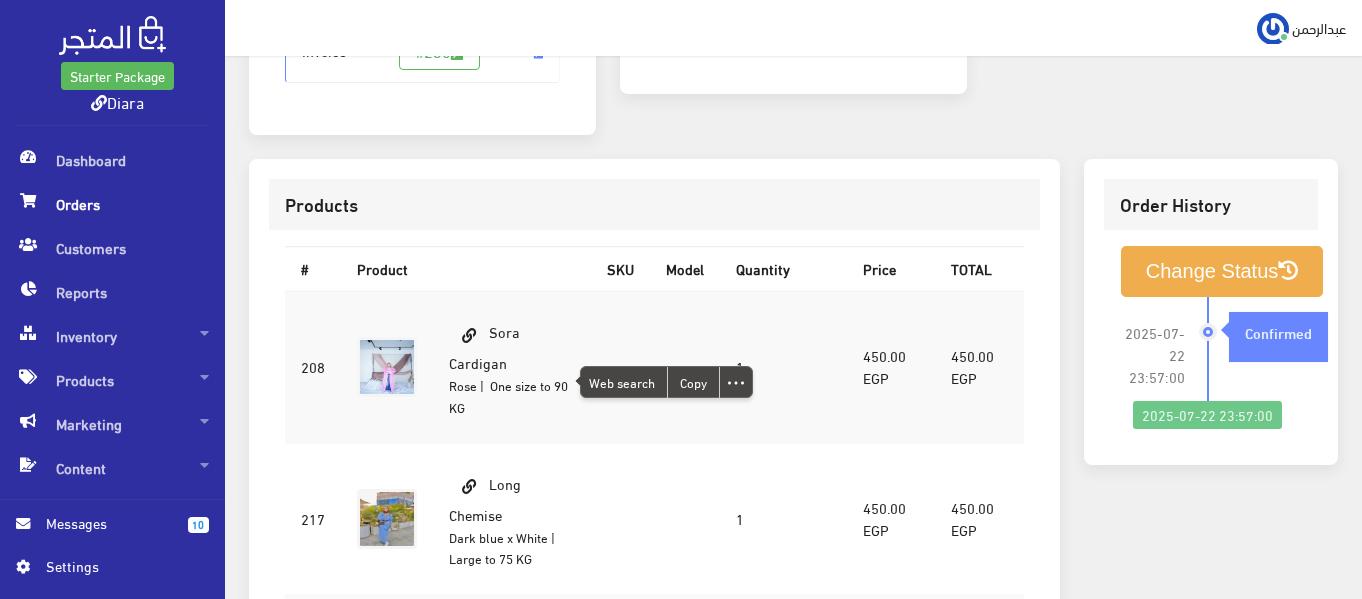 click on "Rose" at bounding box center (463, 385) 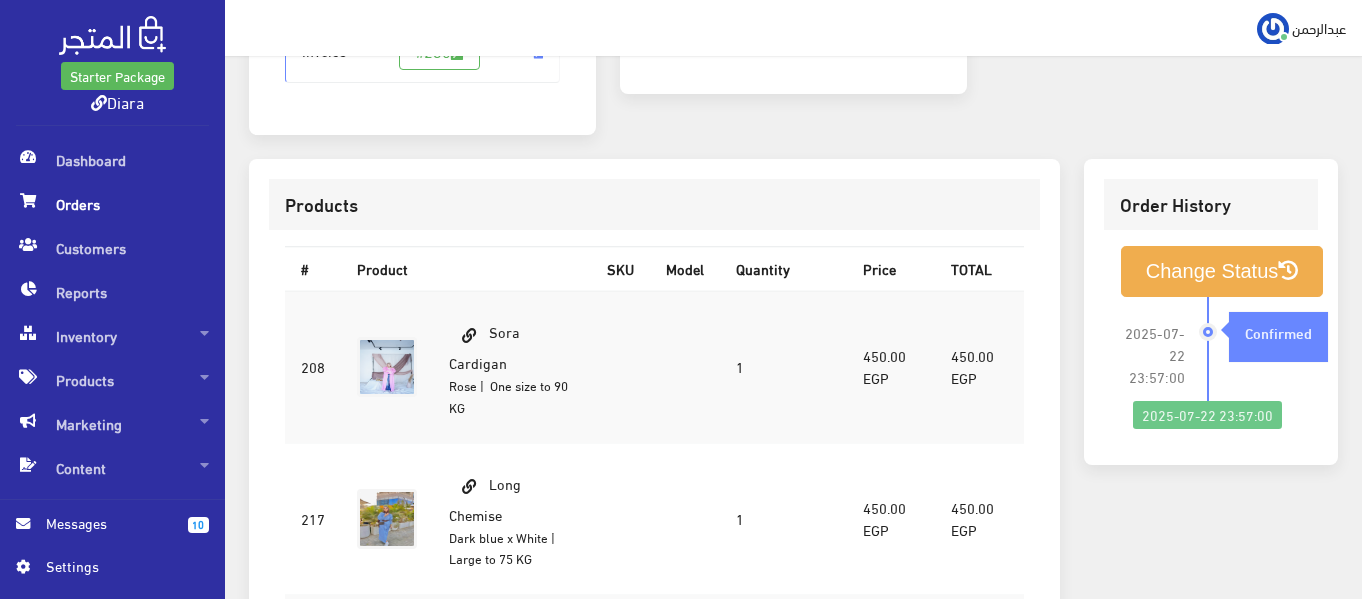 click on "Rose" at bounding box center (463, 385) 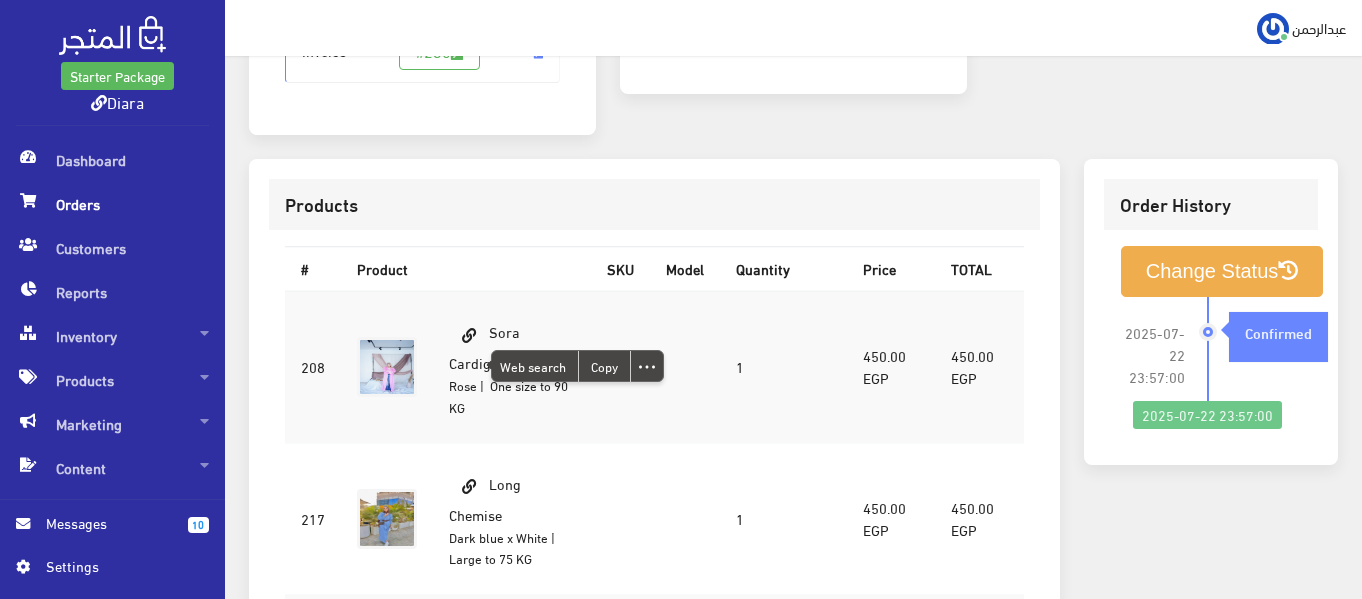 click on "Sora Cardigan
Rose
|
One size to 90 KG" at bounding box center (512, 367) 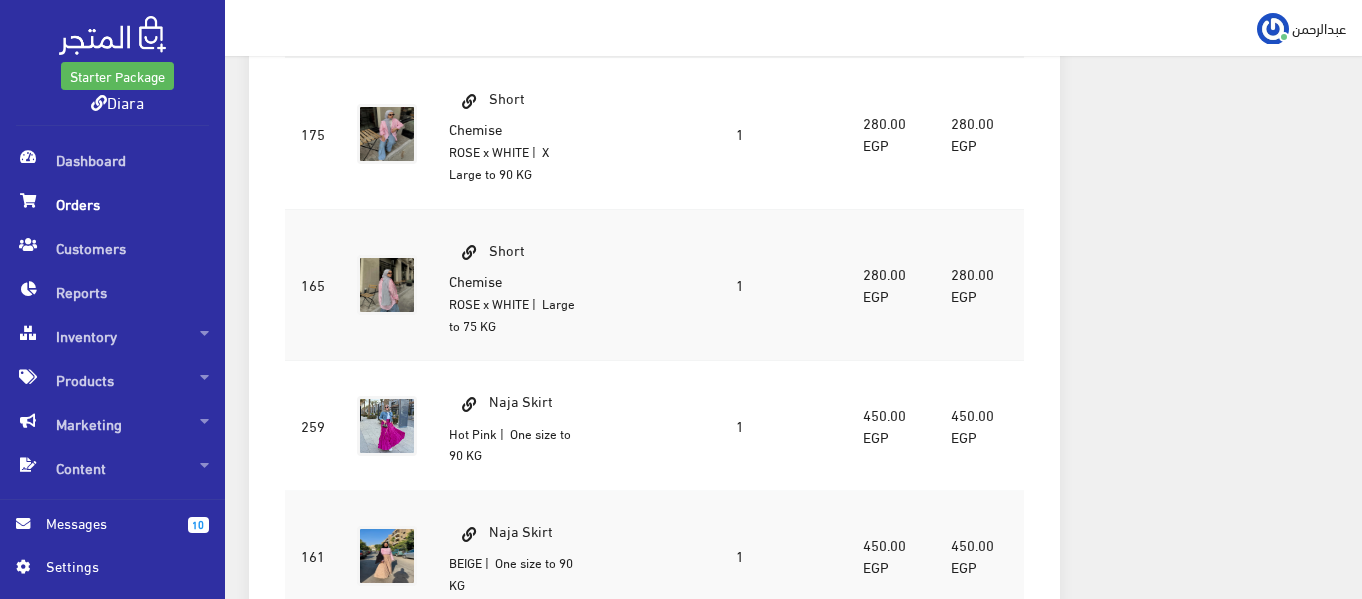 scroll, scrollTop: 1624, scrollLeft: 0, axis: vertical 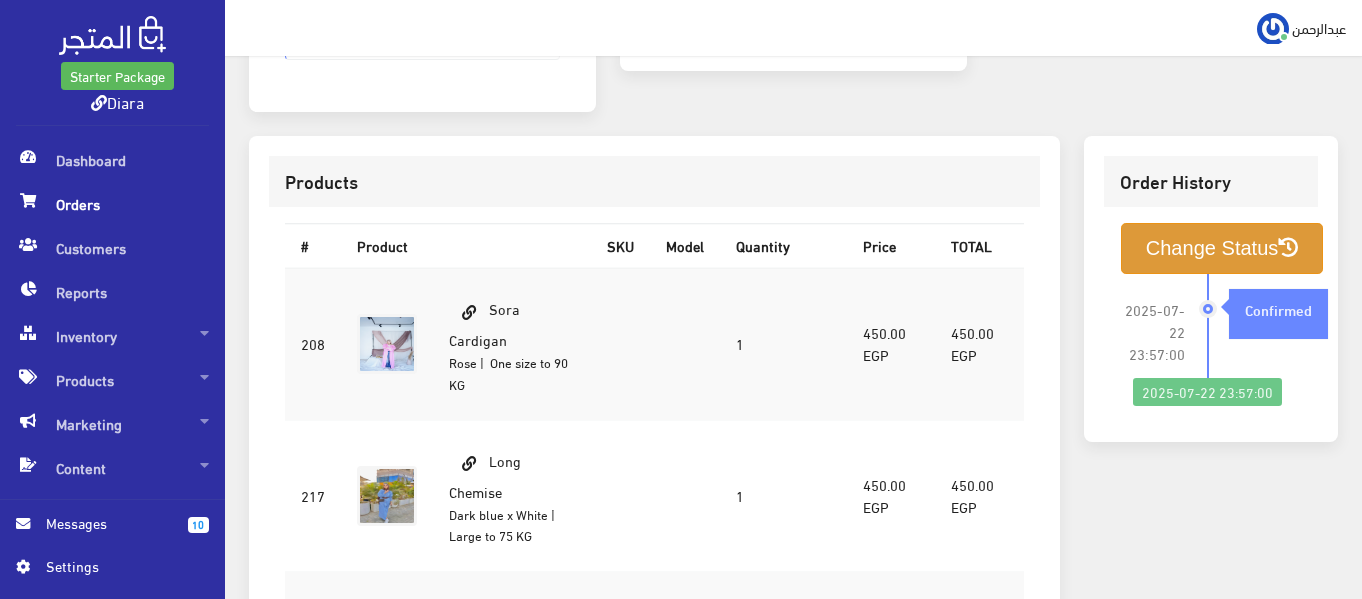 click on "Change Status" at bounding box center (1222, 248) 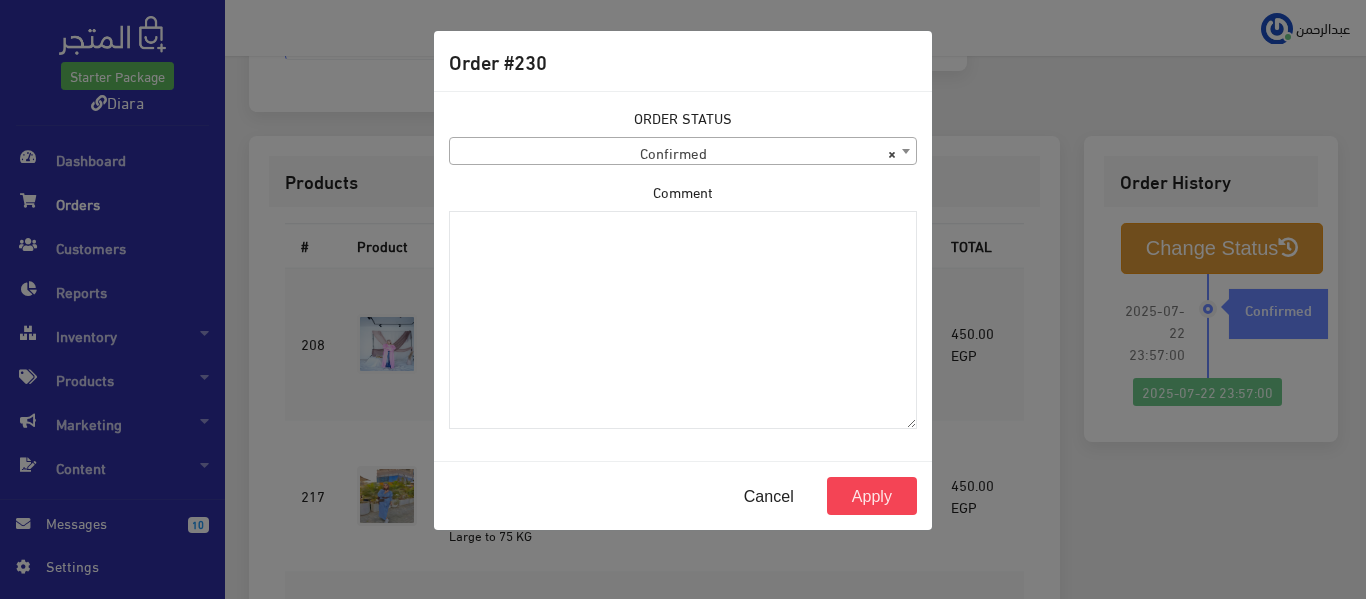 click on "× Confirmed" at bounding box center (683, 152) 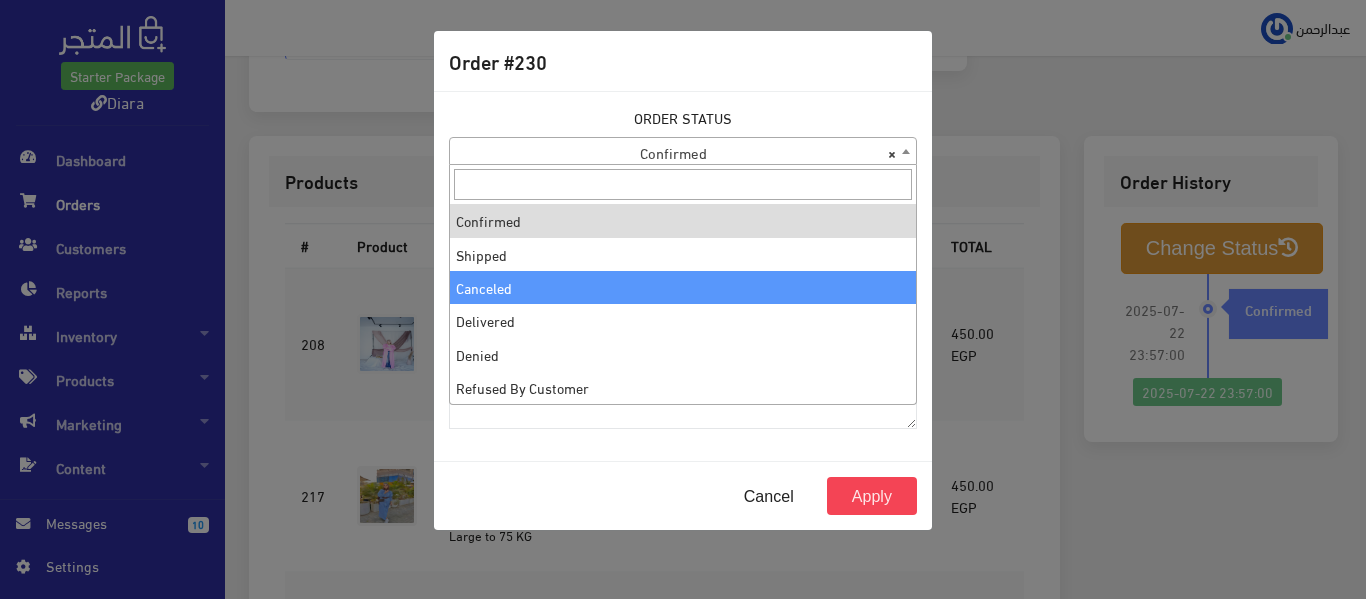 select on "2" 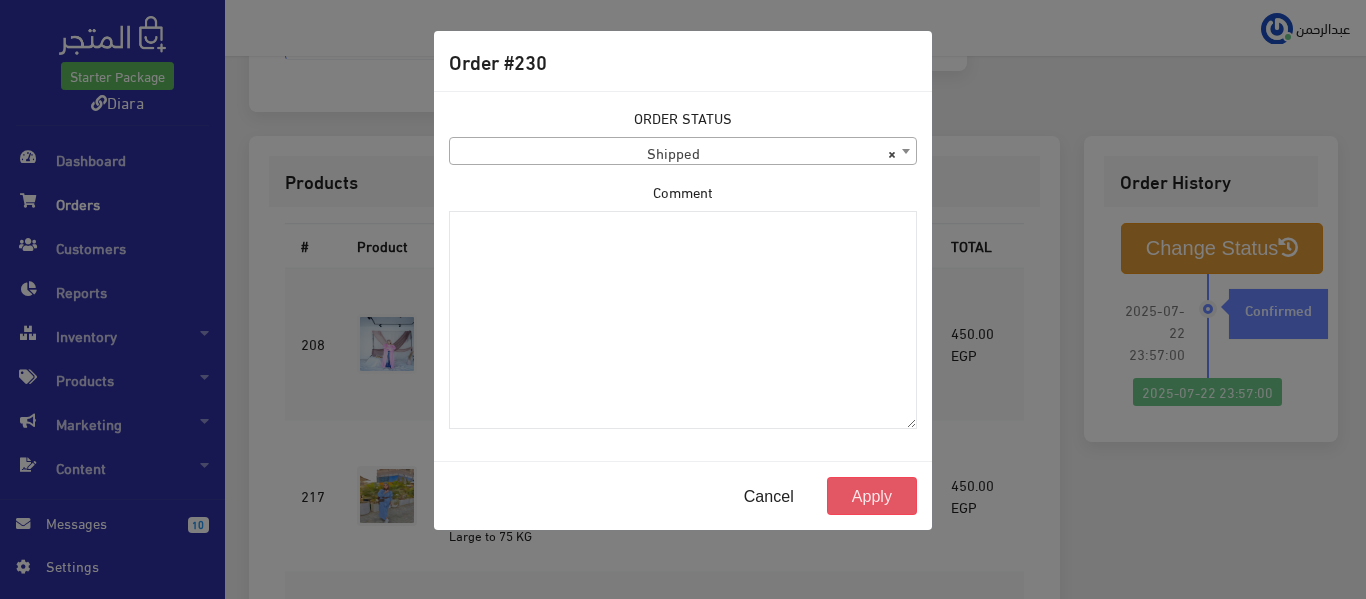 click on "Apply" at bounding box center [872, 496] 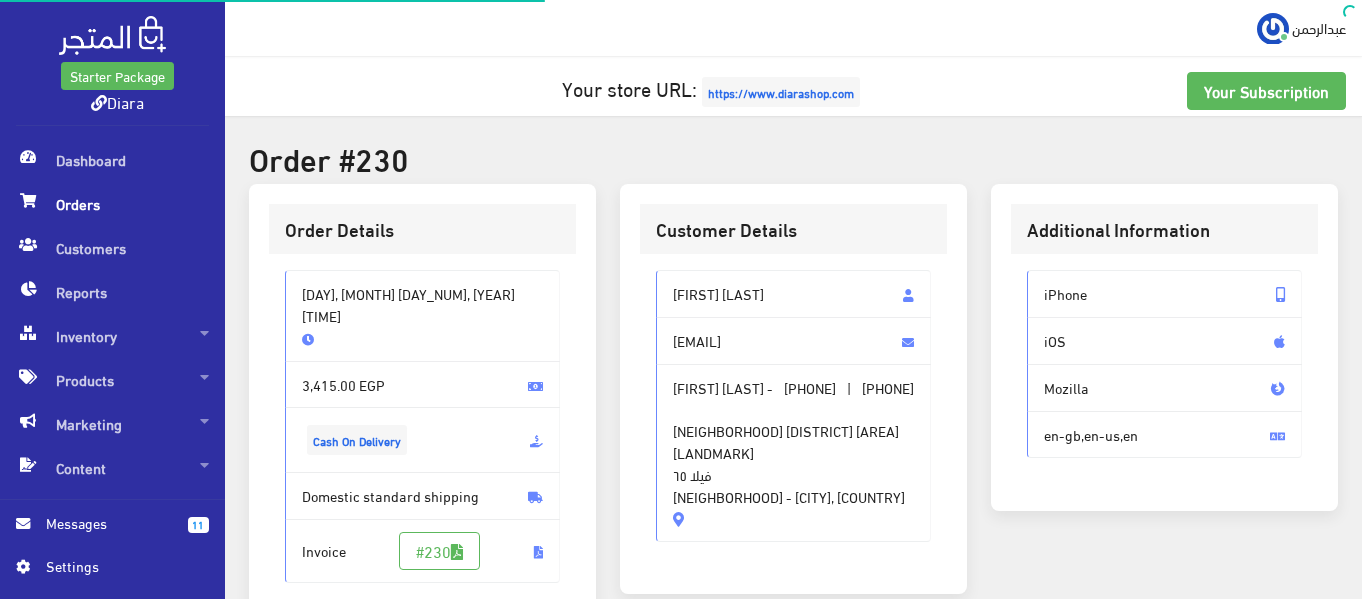 scroll, scrollTop: 0, scrollLeft: 0, axis: both 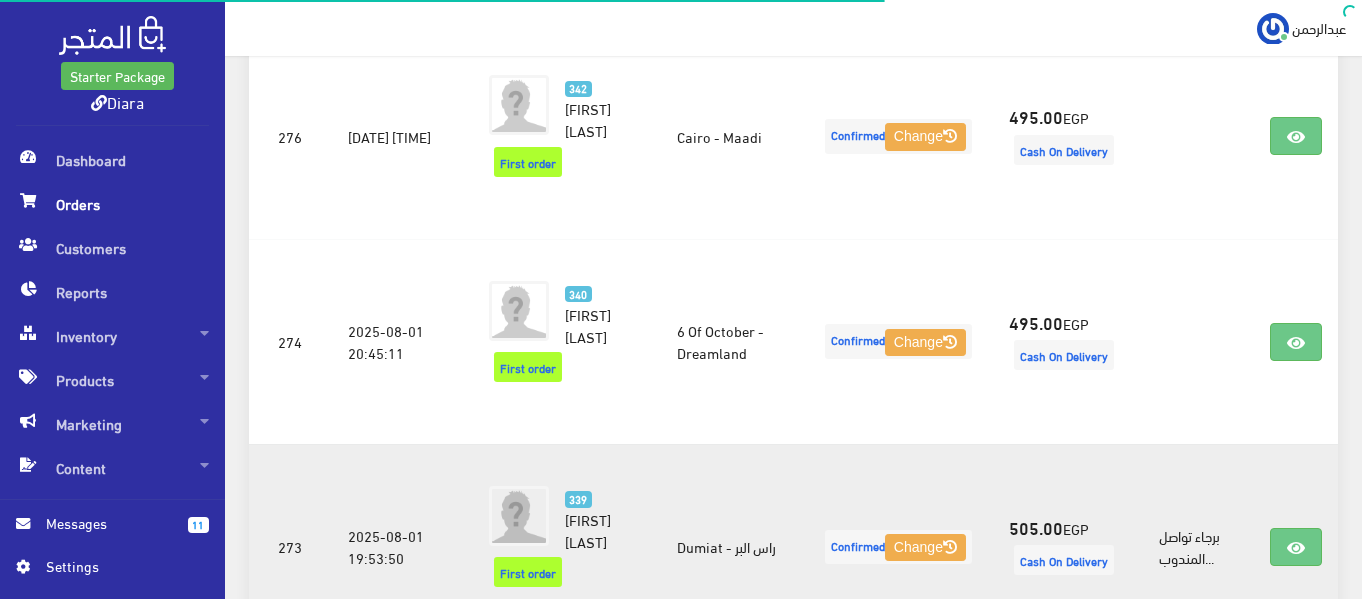 click on "Confirmed
Change" at bounding box center (898, 341) 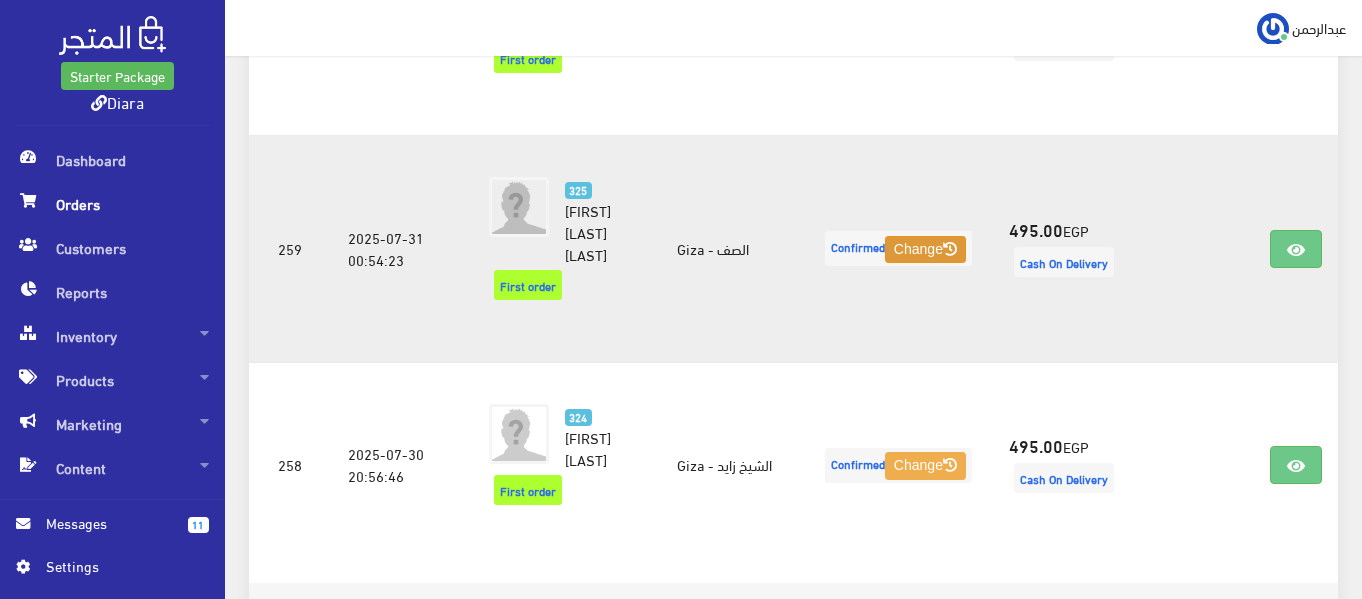 scroll, scrollTop: 2855, scrollLeft: 0, axis: vertical 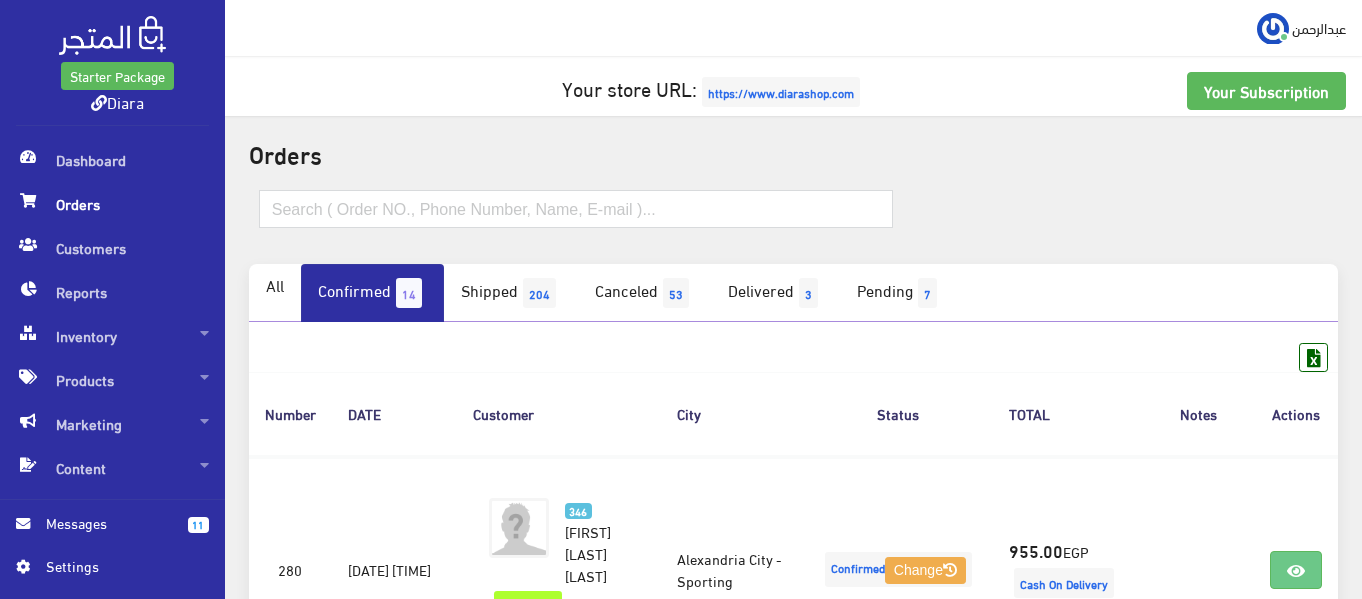 click on "Confirmed
14" at bounding box center (372, 293) 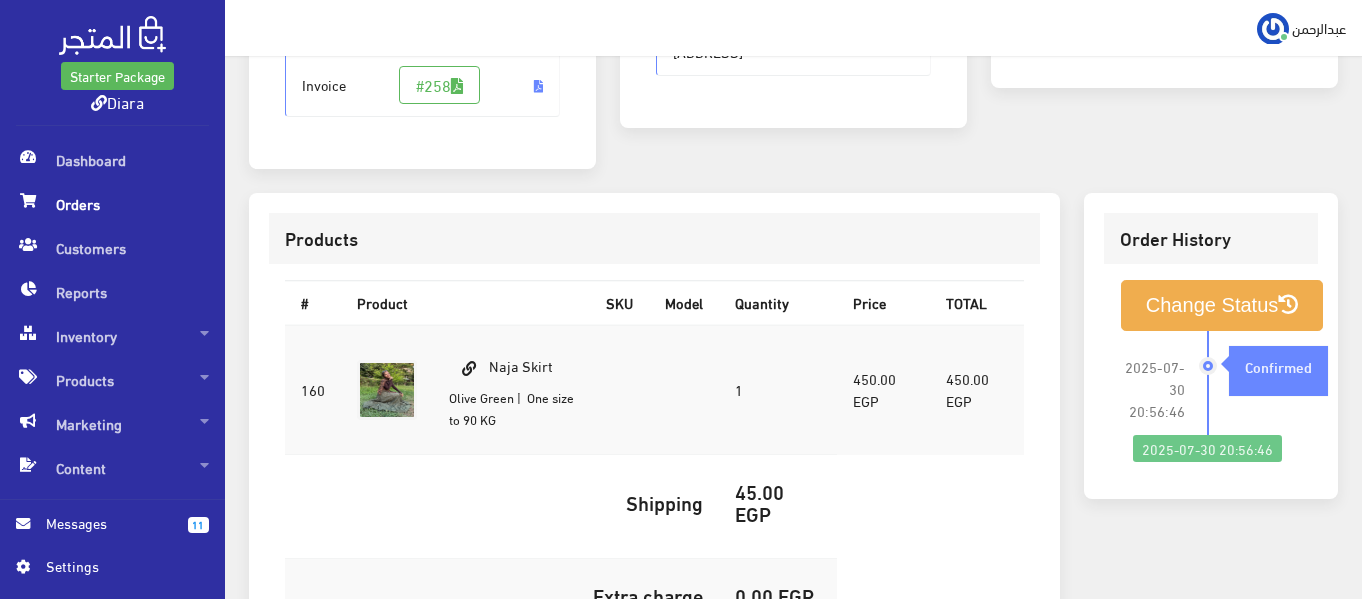 scroll, scrollTop: 400, scrollLeft: 0, axis: vertical 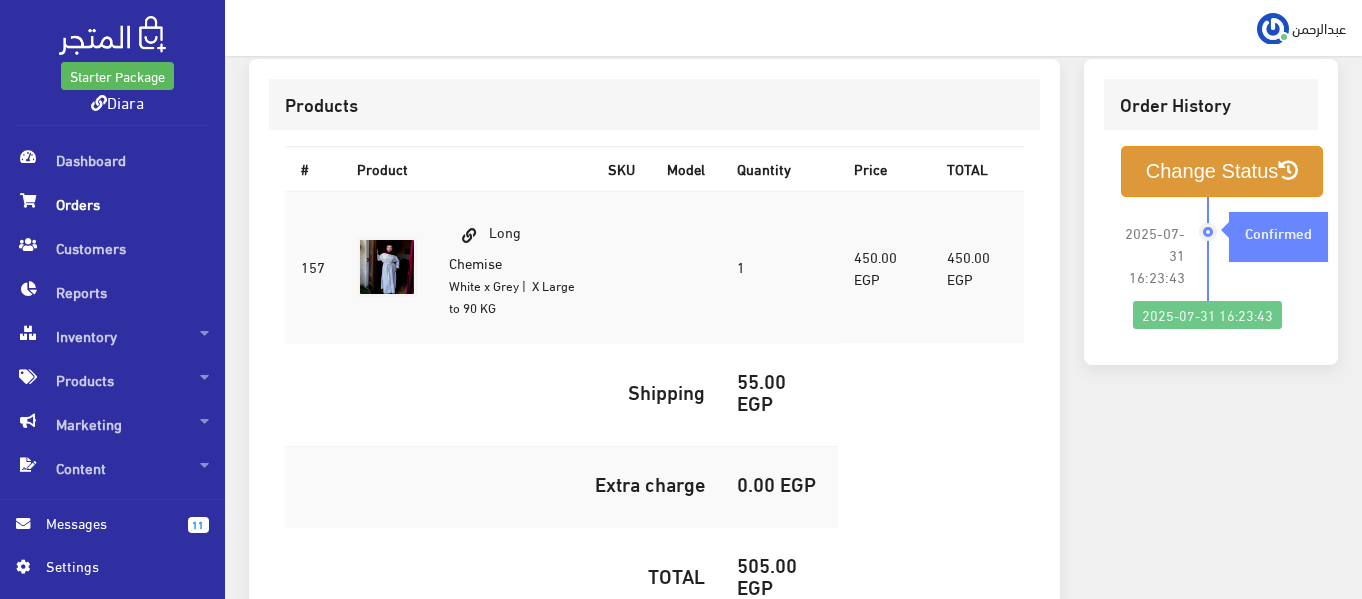 click on "Change Status" at bounding box center (1222, 171) 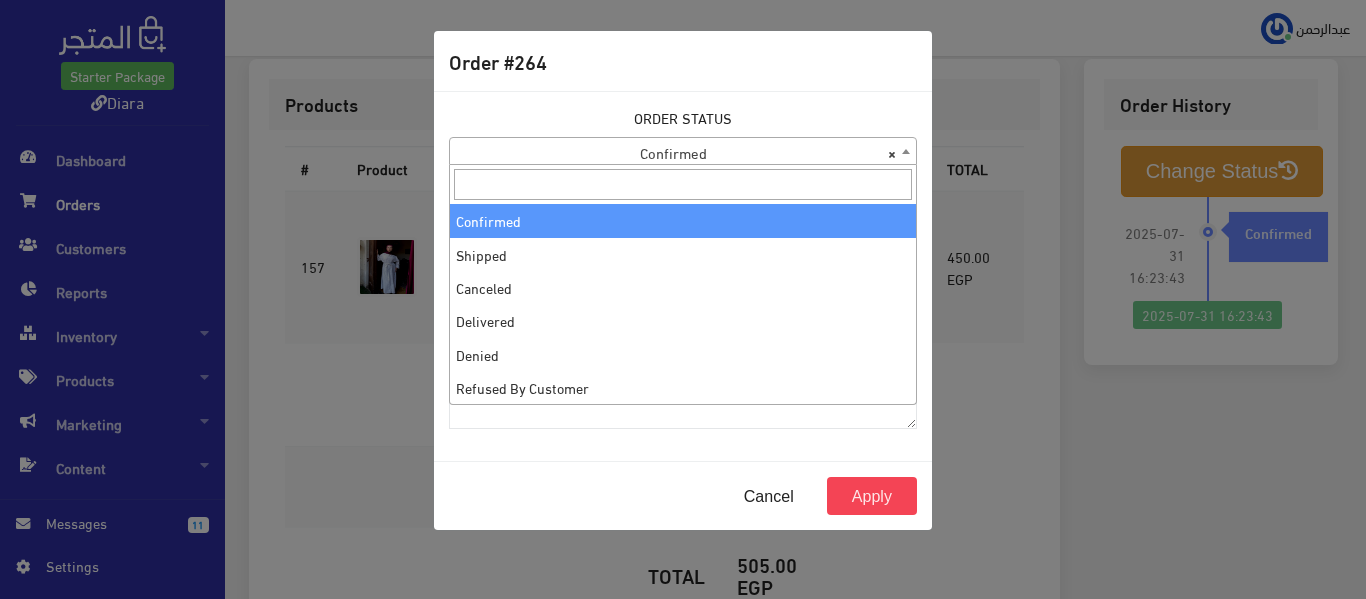 click on "× Confirmed" at bounding box center (683, 152) 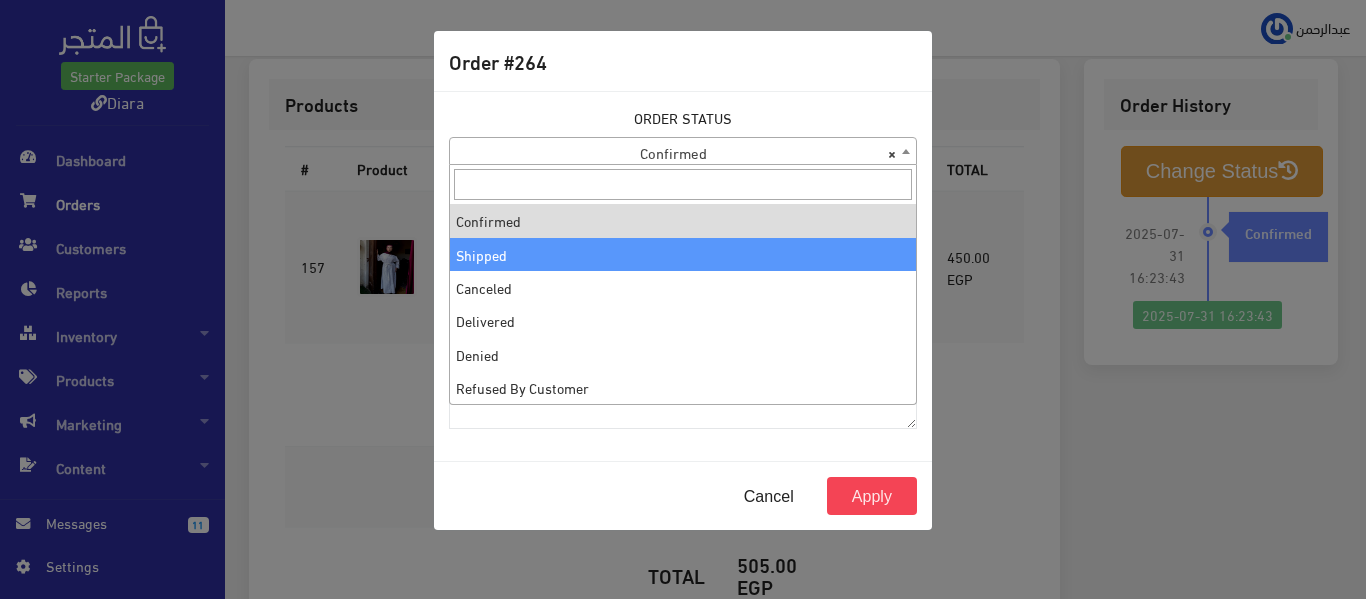 select on "2" 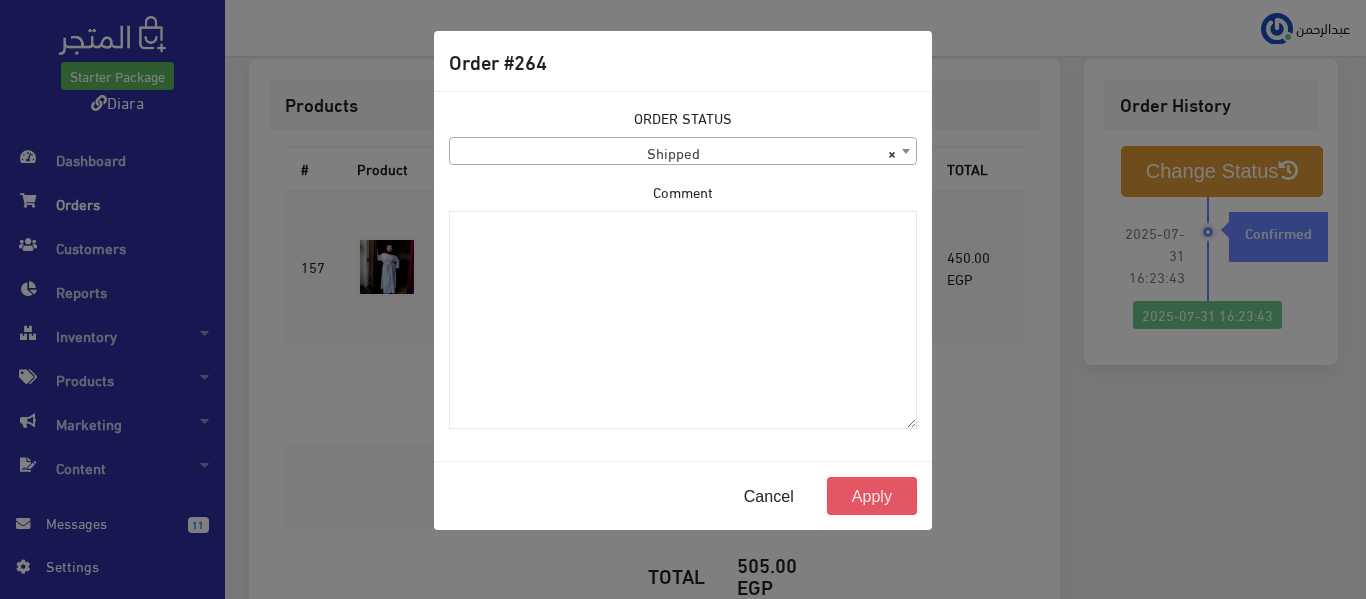 click on "Apply" at bounding box center [872, 496] 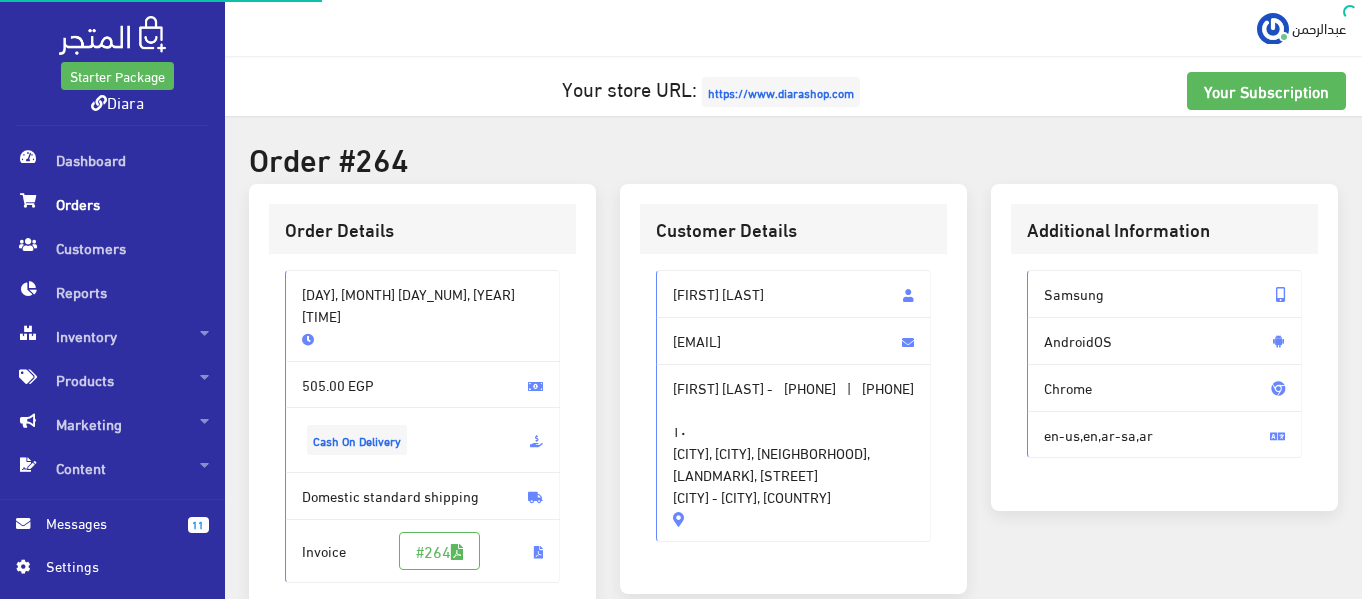 scroll, scrollTop: 0, scrollLeft: 0, axis: both 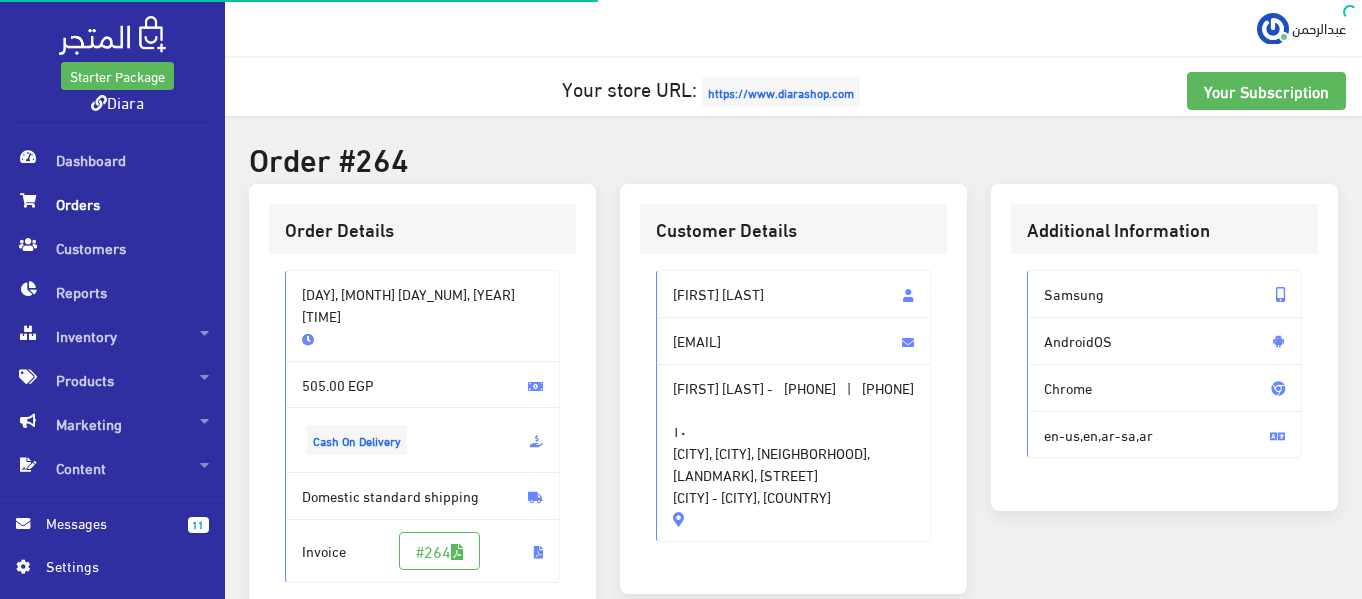 click on "Shrouk محمد" at bounding box center [793, 294] 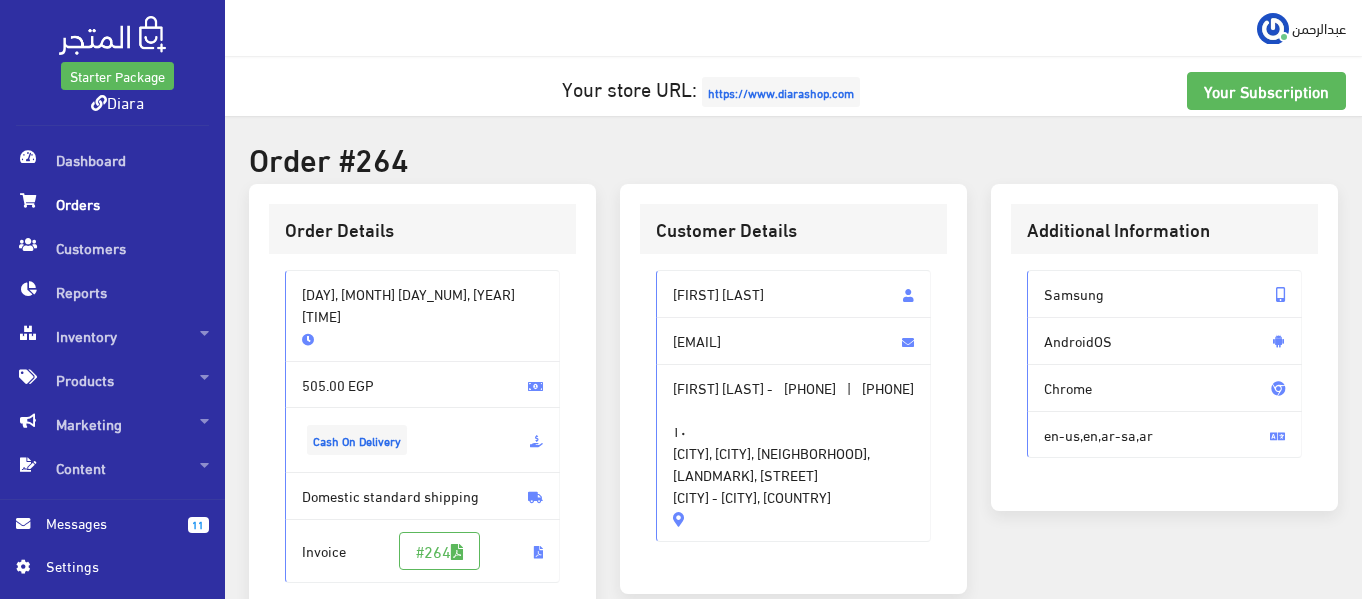 click on "Shrouk محمد" at bounding box center (793, 294) 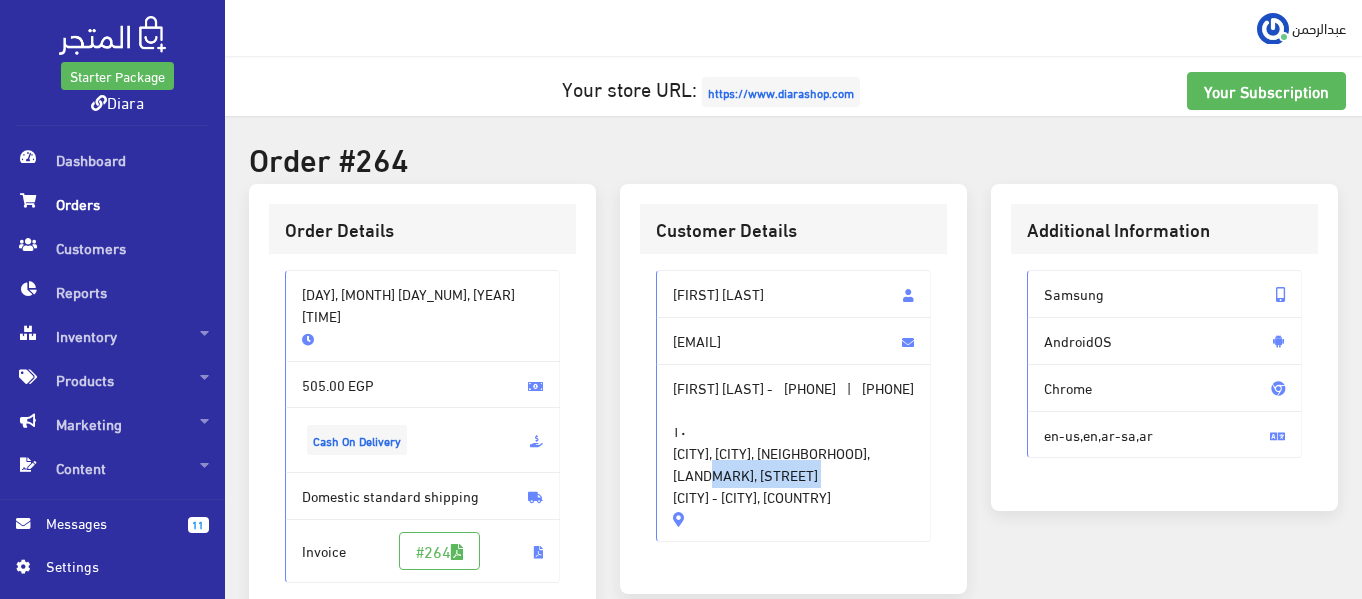 click on "١٠
الشرقية، كفر صقر، حي السلام، خلف الكنيسة، شارع مستودع وصفي
Kafr sakr - Zakazik, Egypt" at bounding box center [793, 453] 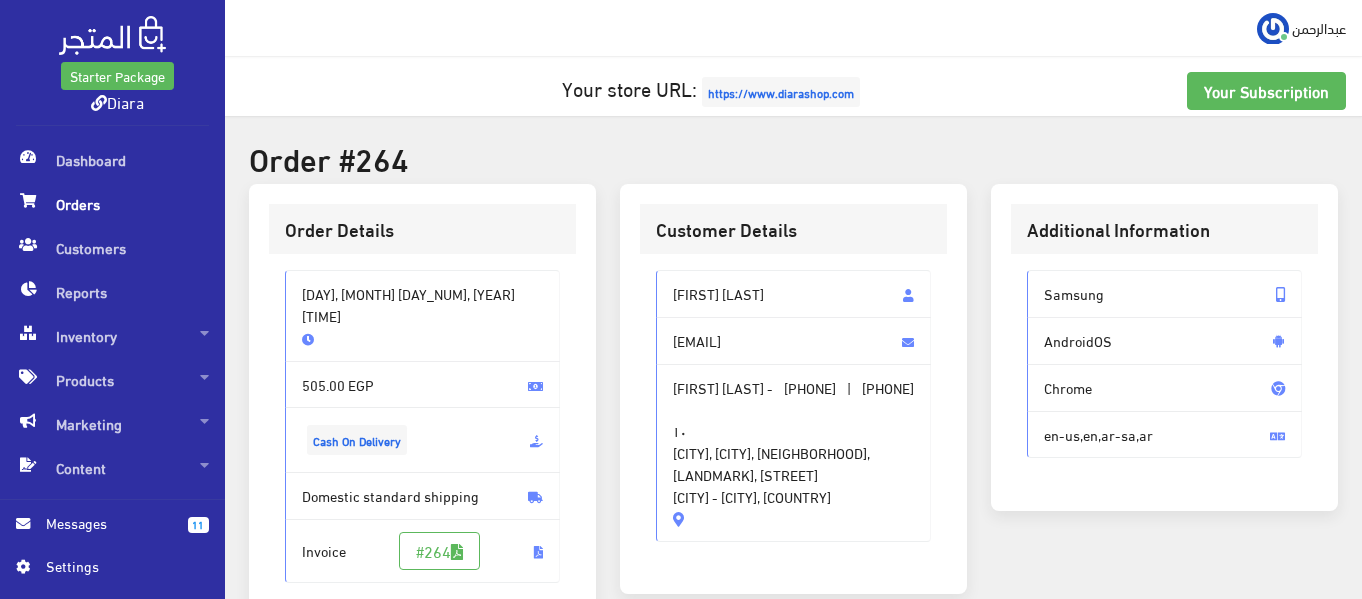 click on "١٠
الشرقية، كفر صقر، حي السلام، خلف الكنيسة، شارع مستودع وصفي
Kafr sakr - Zakazik, Egypt" at bounding box center (793, 453) 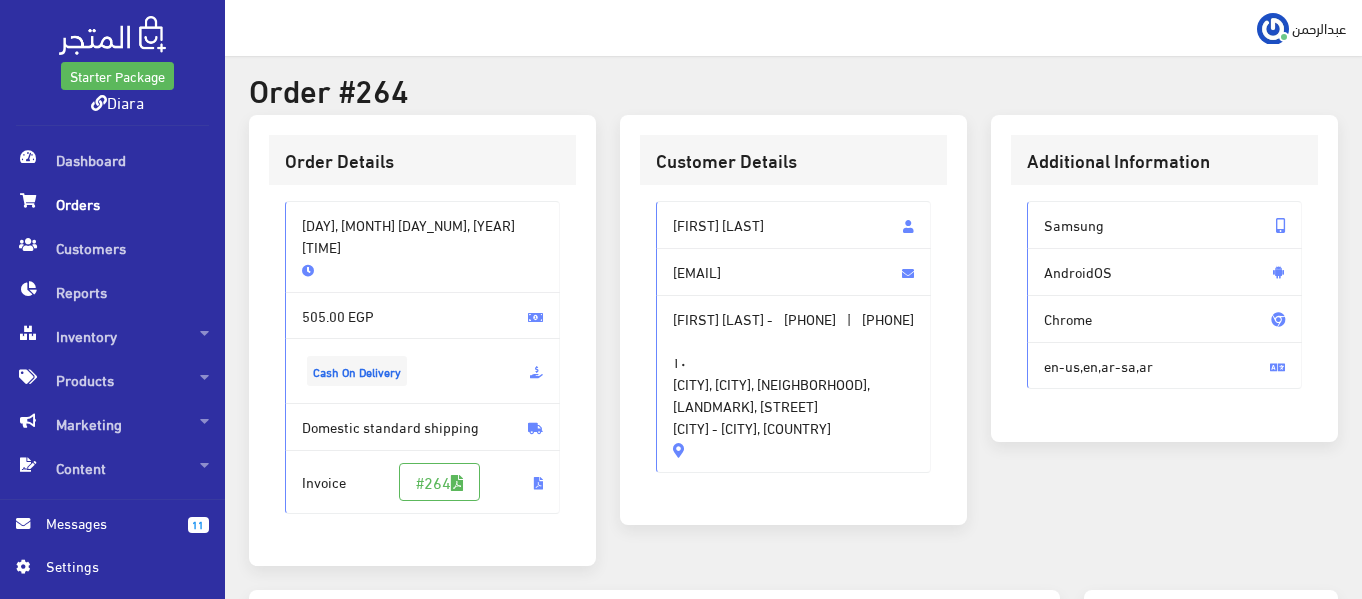 scroll, scrollTop: 400, scrollLeft: 0, axis: vertical 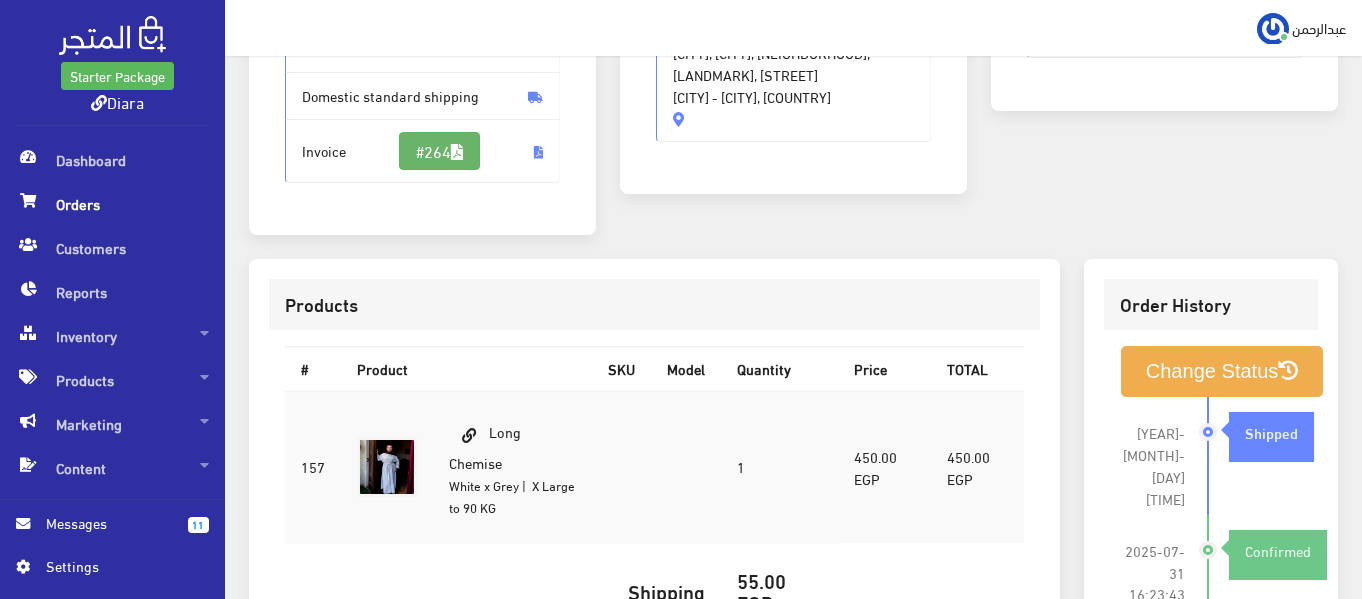 click on "#264" at bounding box center (439, 151) 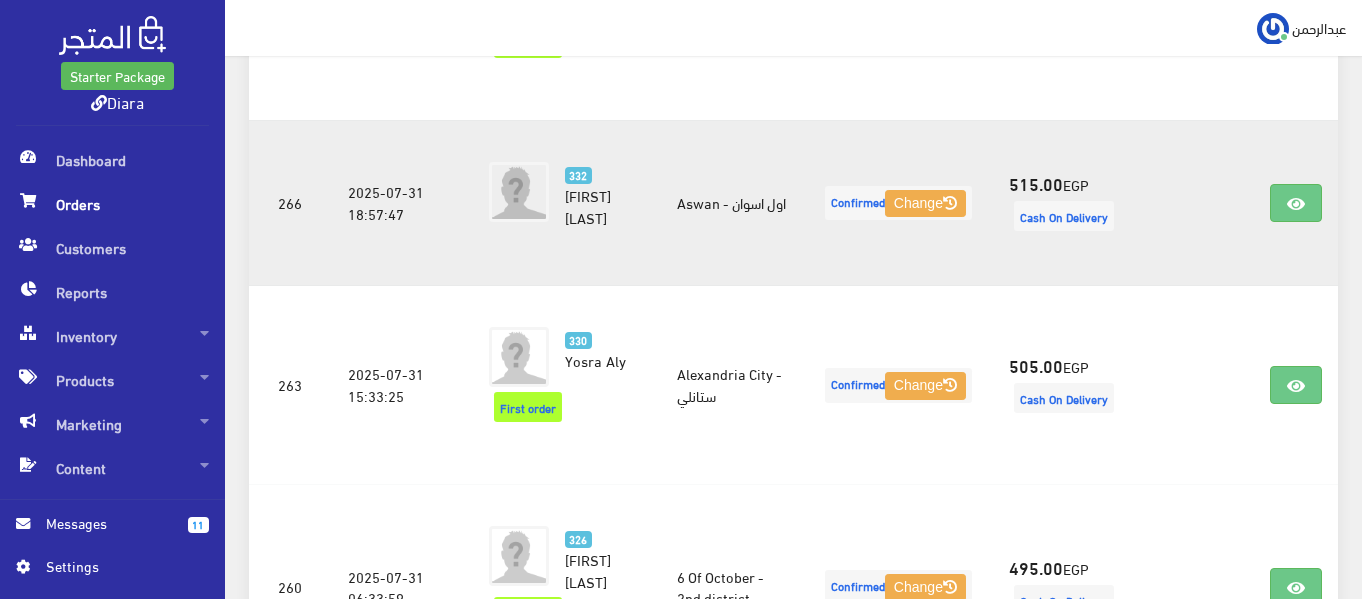 scroll, scrollTop: 1900, scrollLeft: 0, axis: vertical 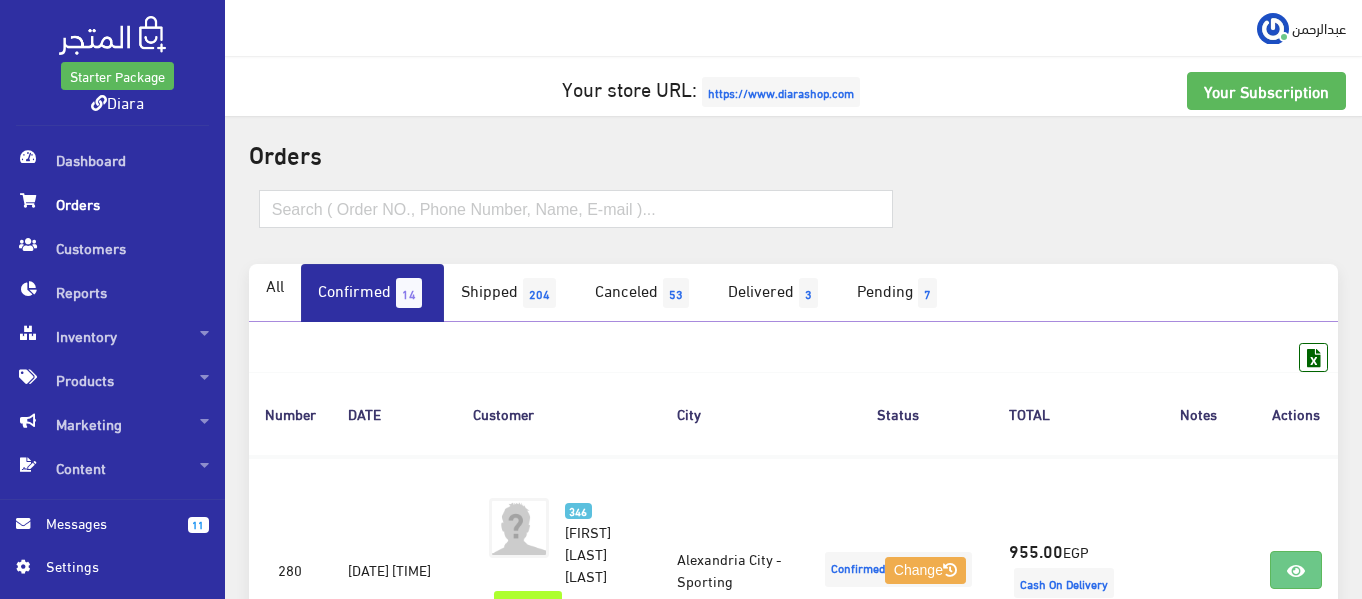 click on "Confirmed
14" at bounding box center (372, 293) 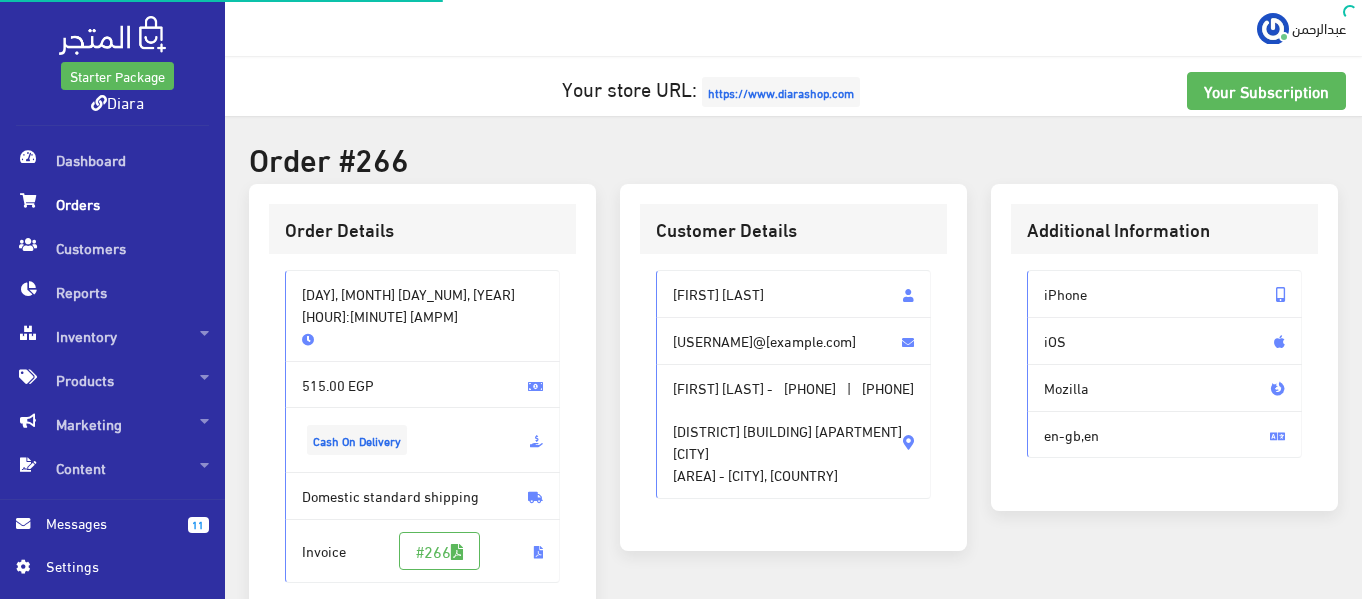 scroll, scrollTop: 500, scrollLeft: 0, axis: vertical 